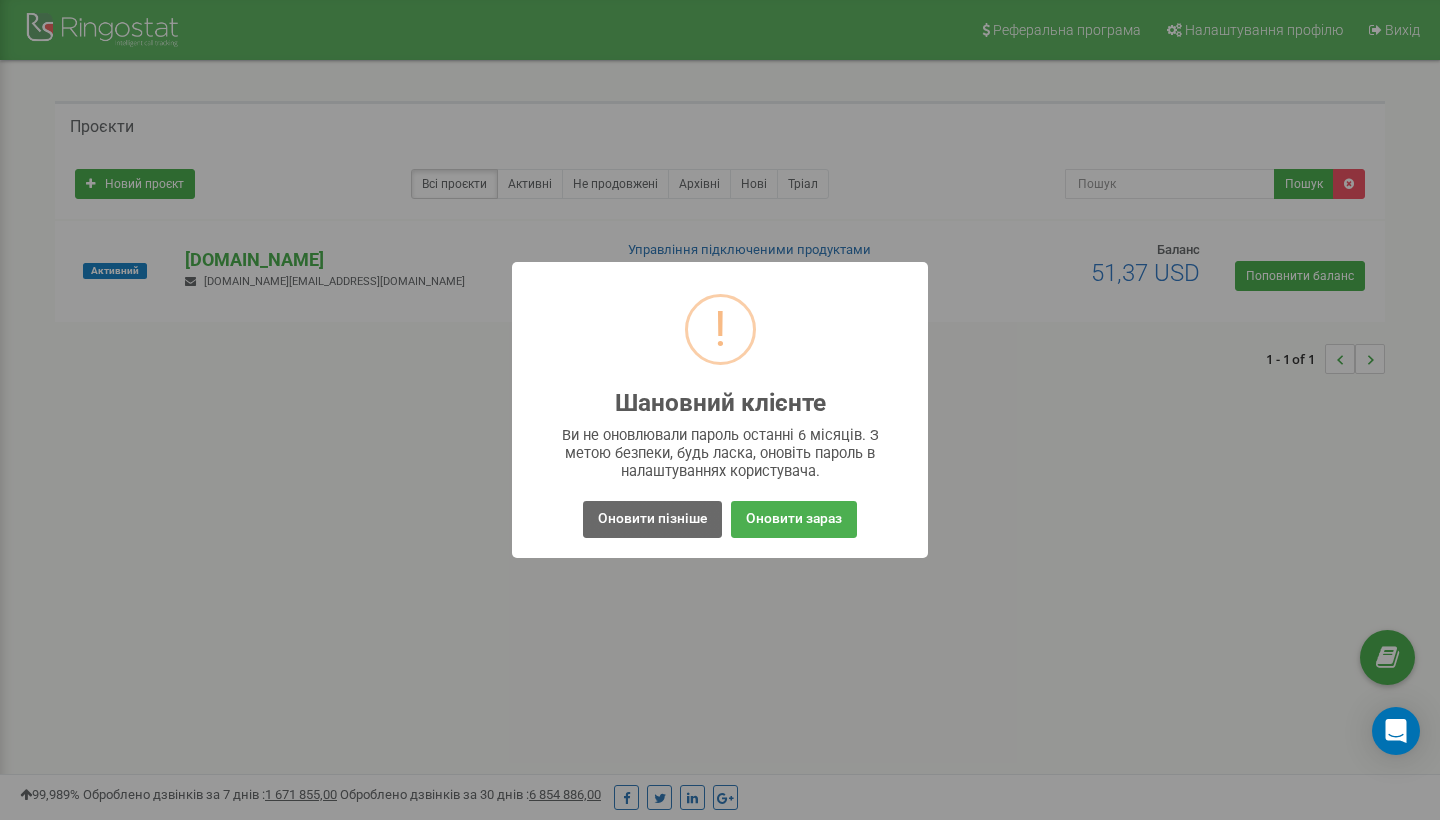 scroll, scrollTop: 0, scrollLeft: 0, axis: both 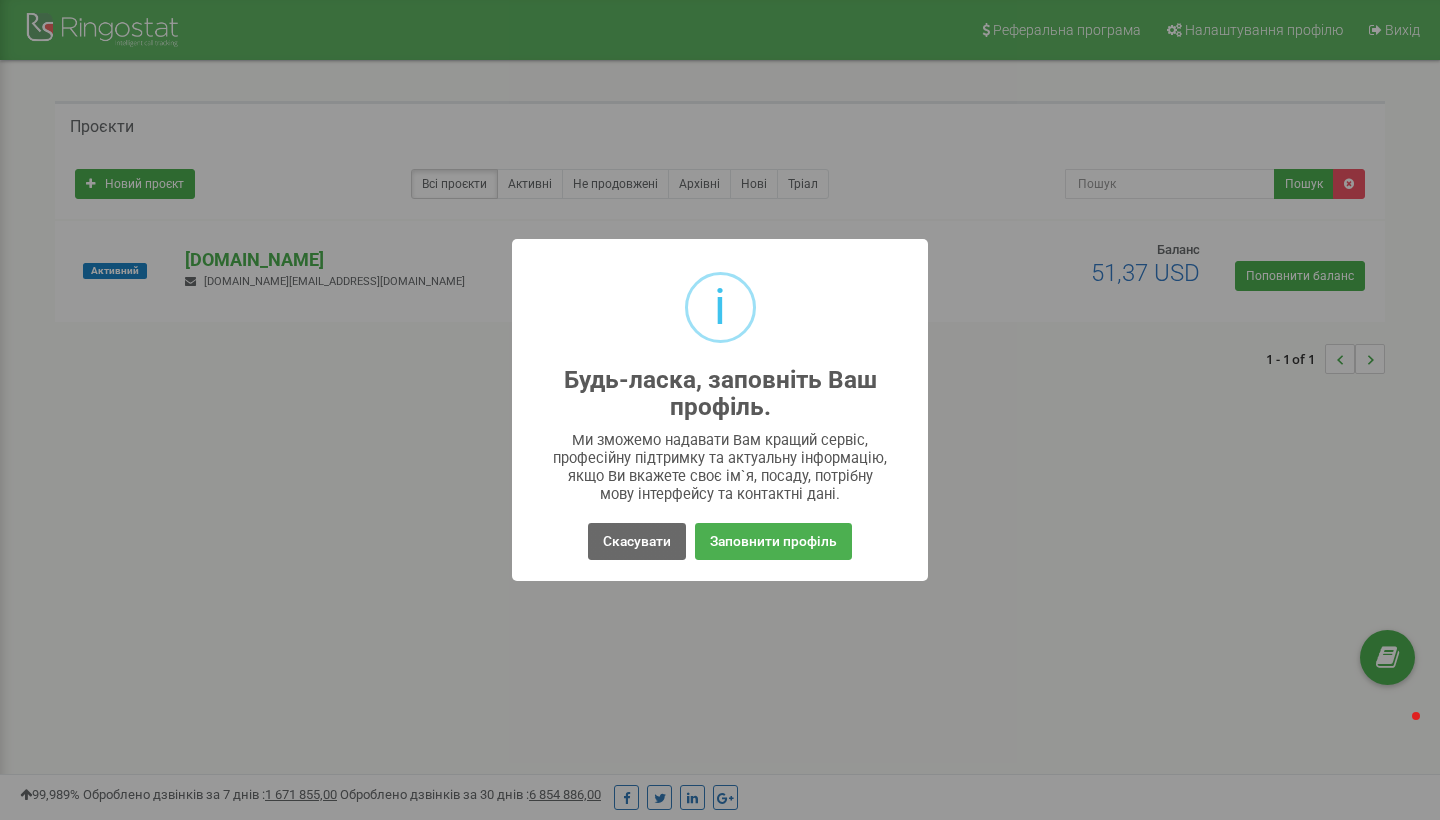 click on "Скасувати" at bounding box center [637, 541] 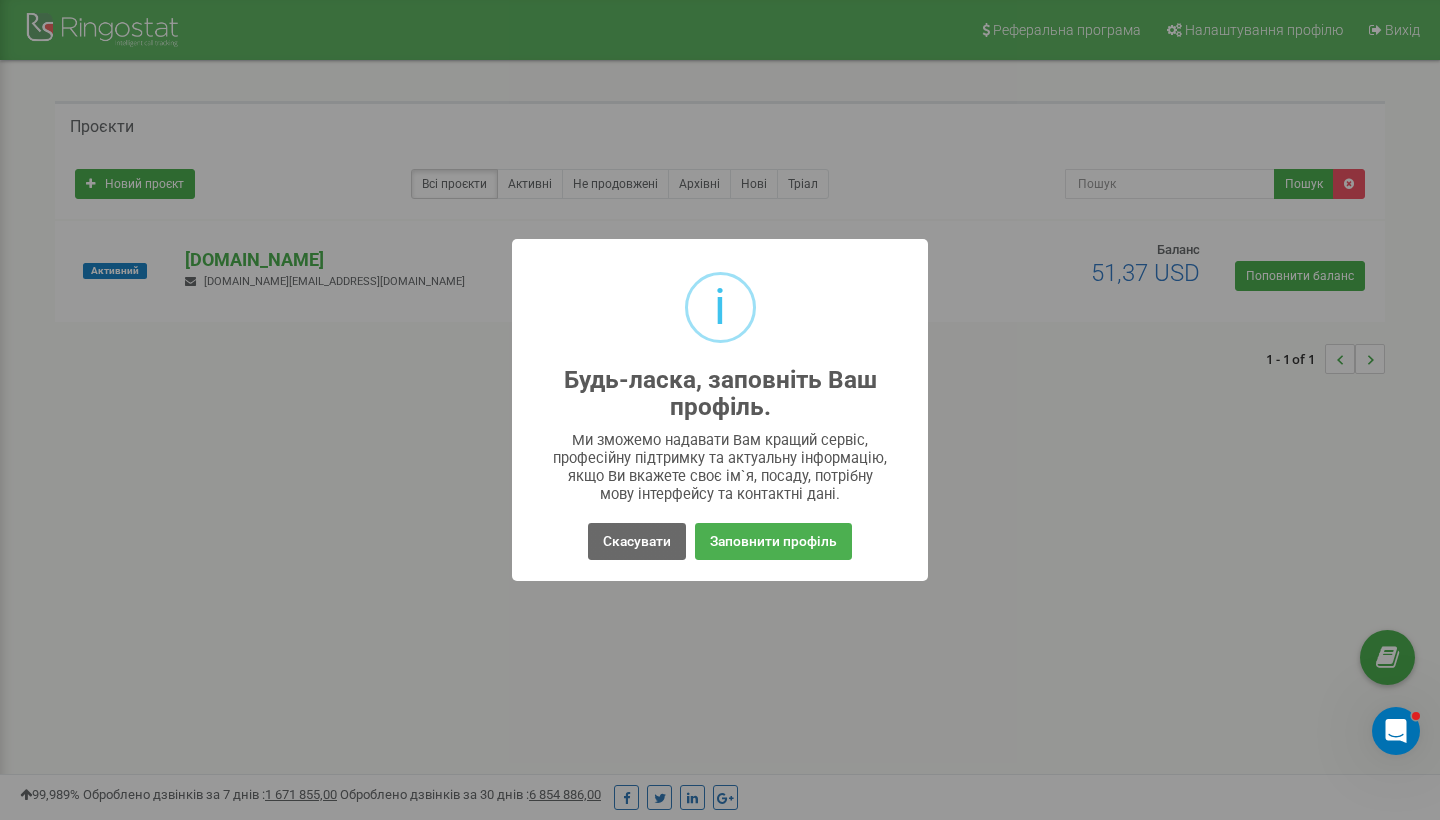 scroll, scrollTop: 0, scrollLeft: 0, axis: both 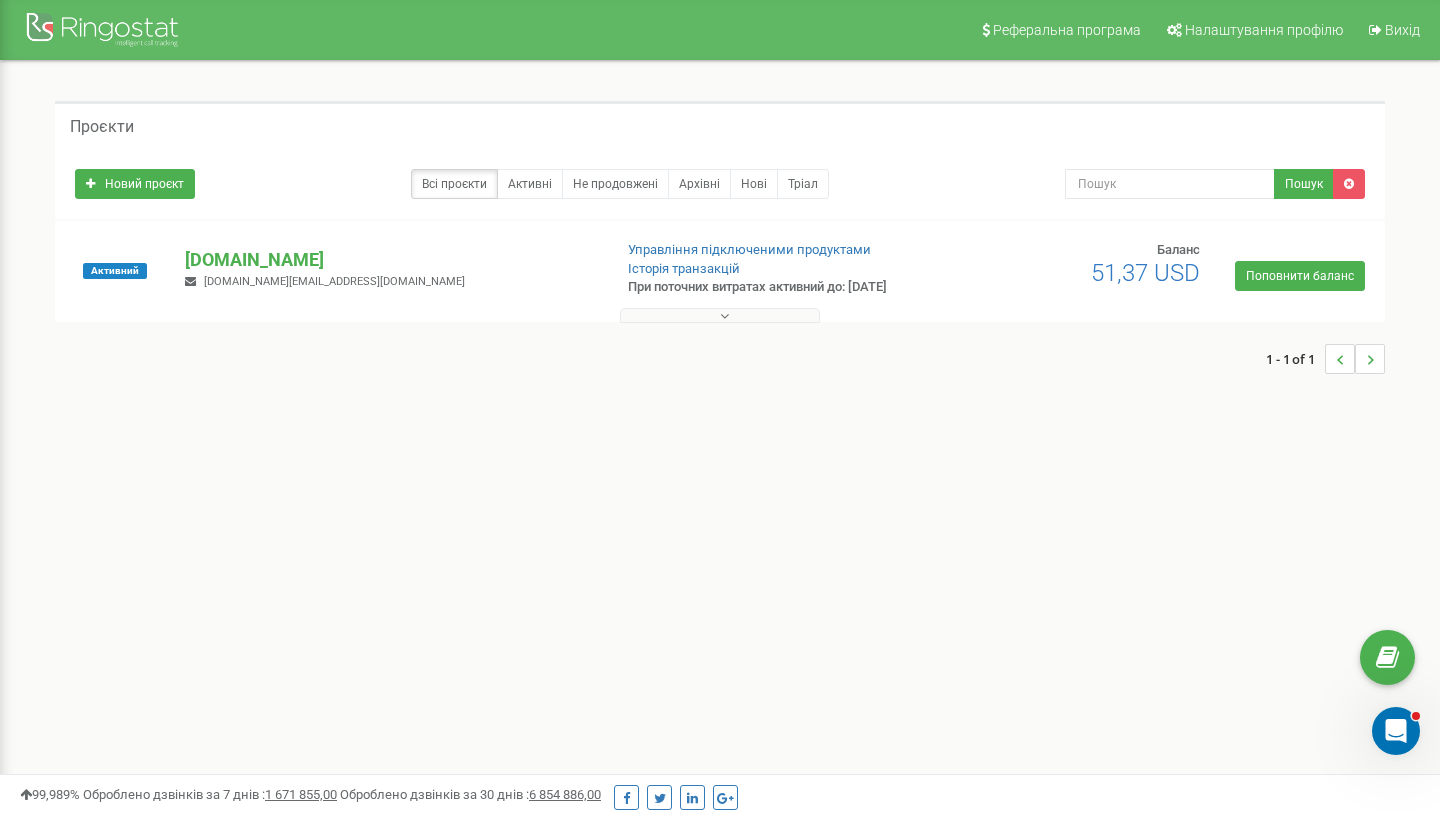 click 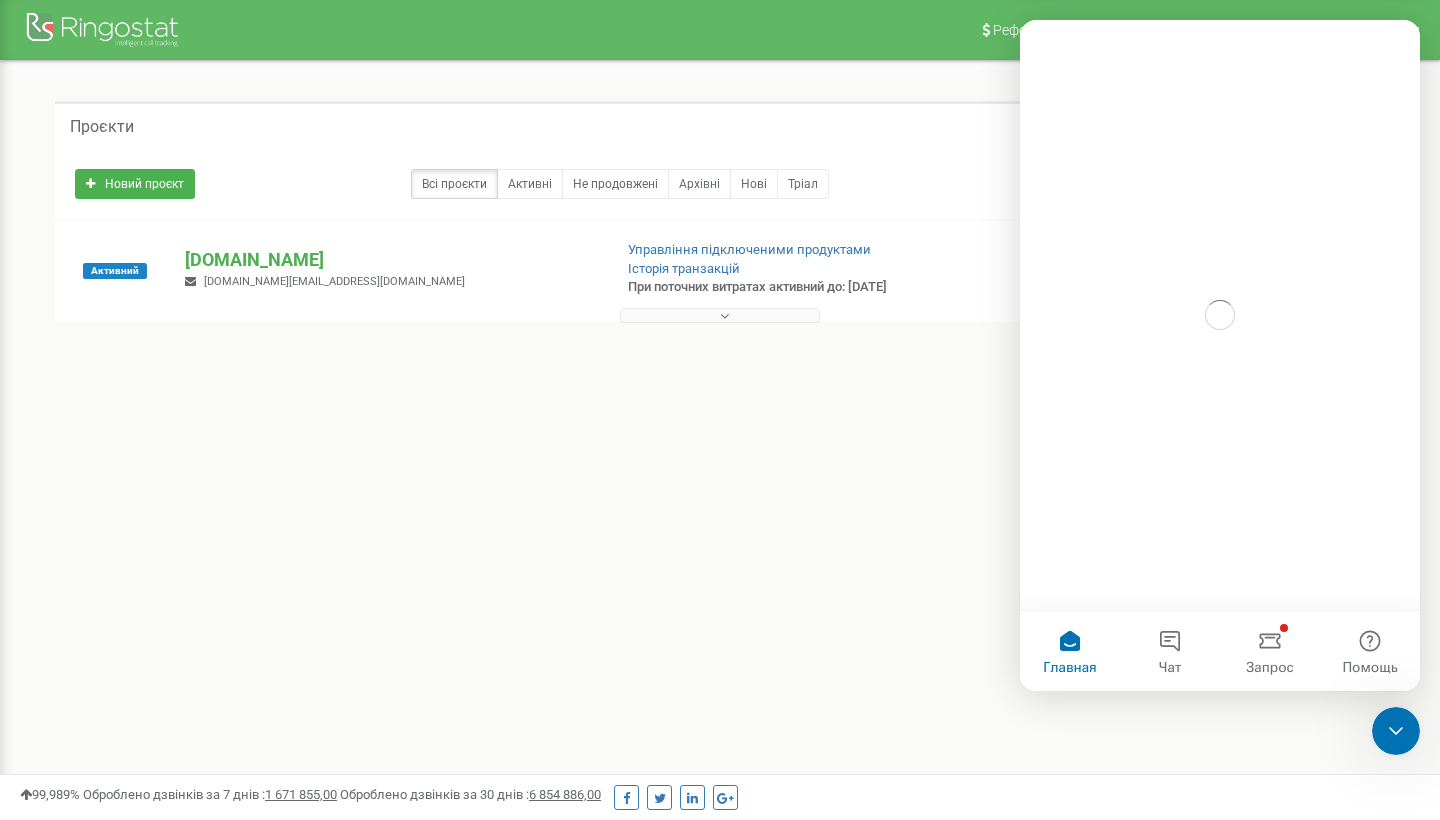 scroll, scrollTop: 0, scrollLeft: 0, axis: both 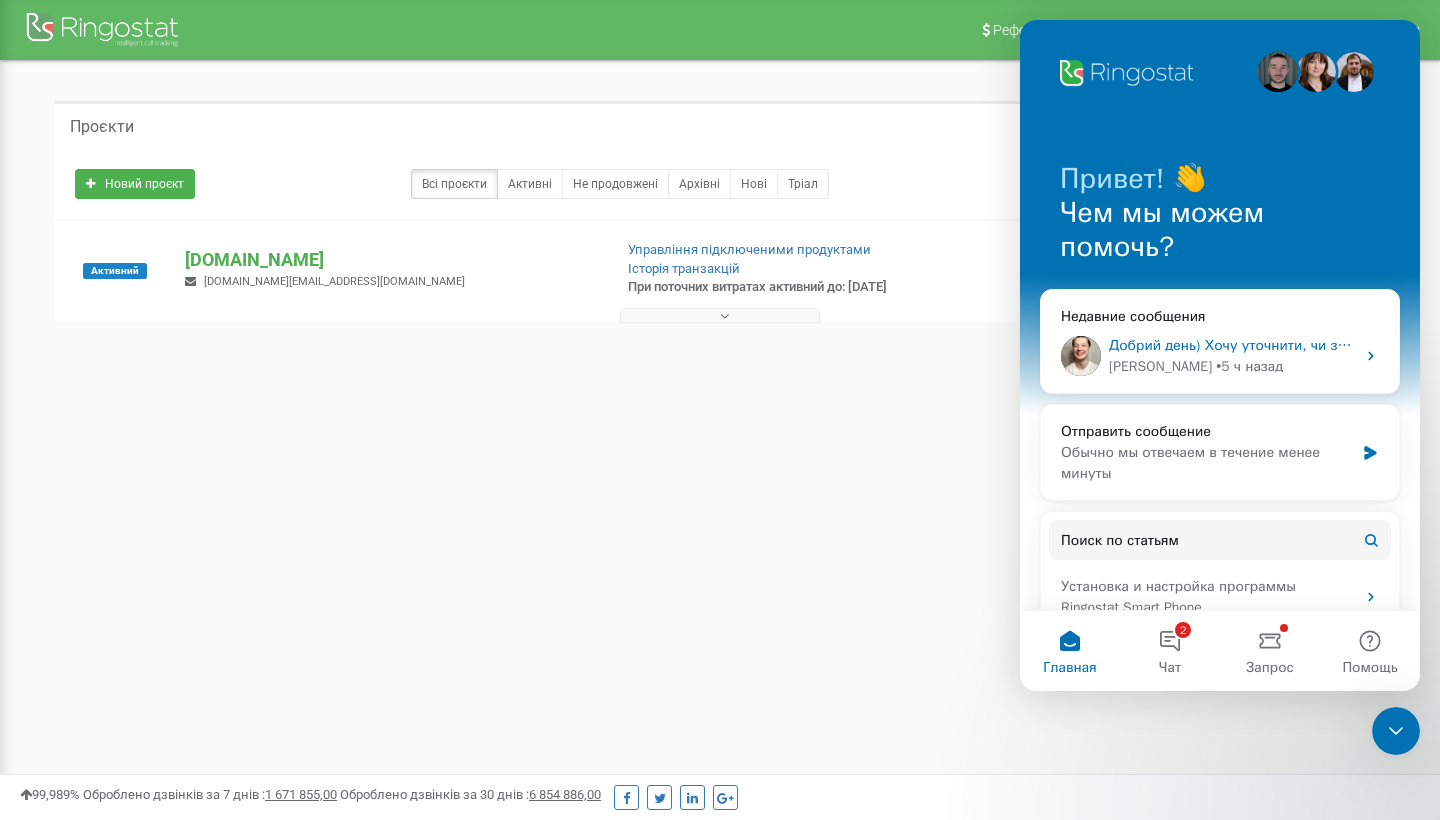click on "[PERSON_NAME]" at bounding box center (1160, 366) 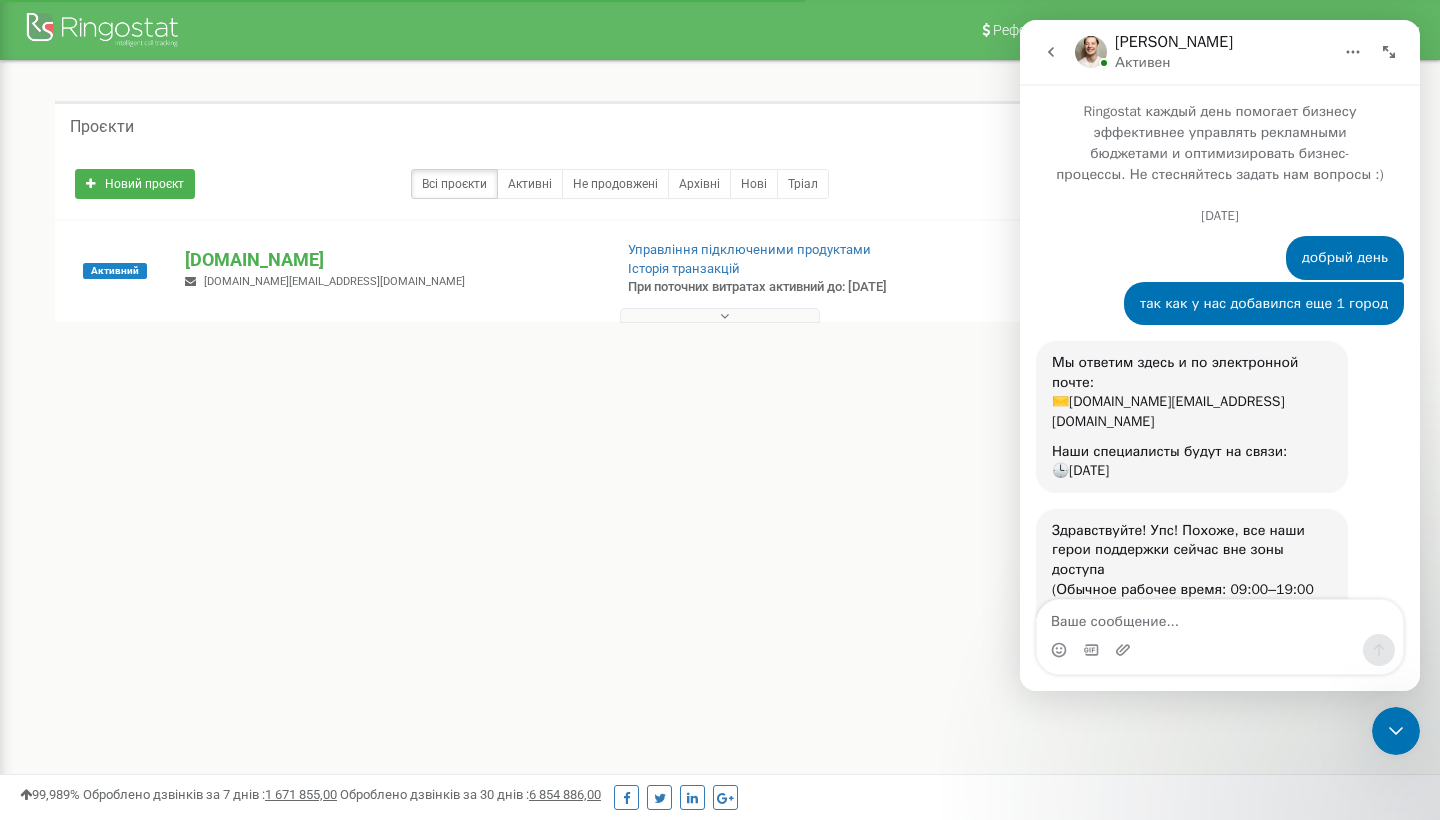 scroll, scrollTop: 185, scrollLeft: 0, axis: vertical 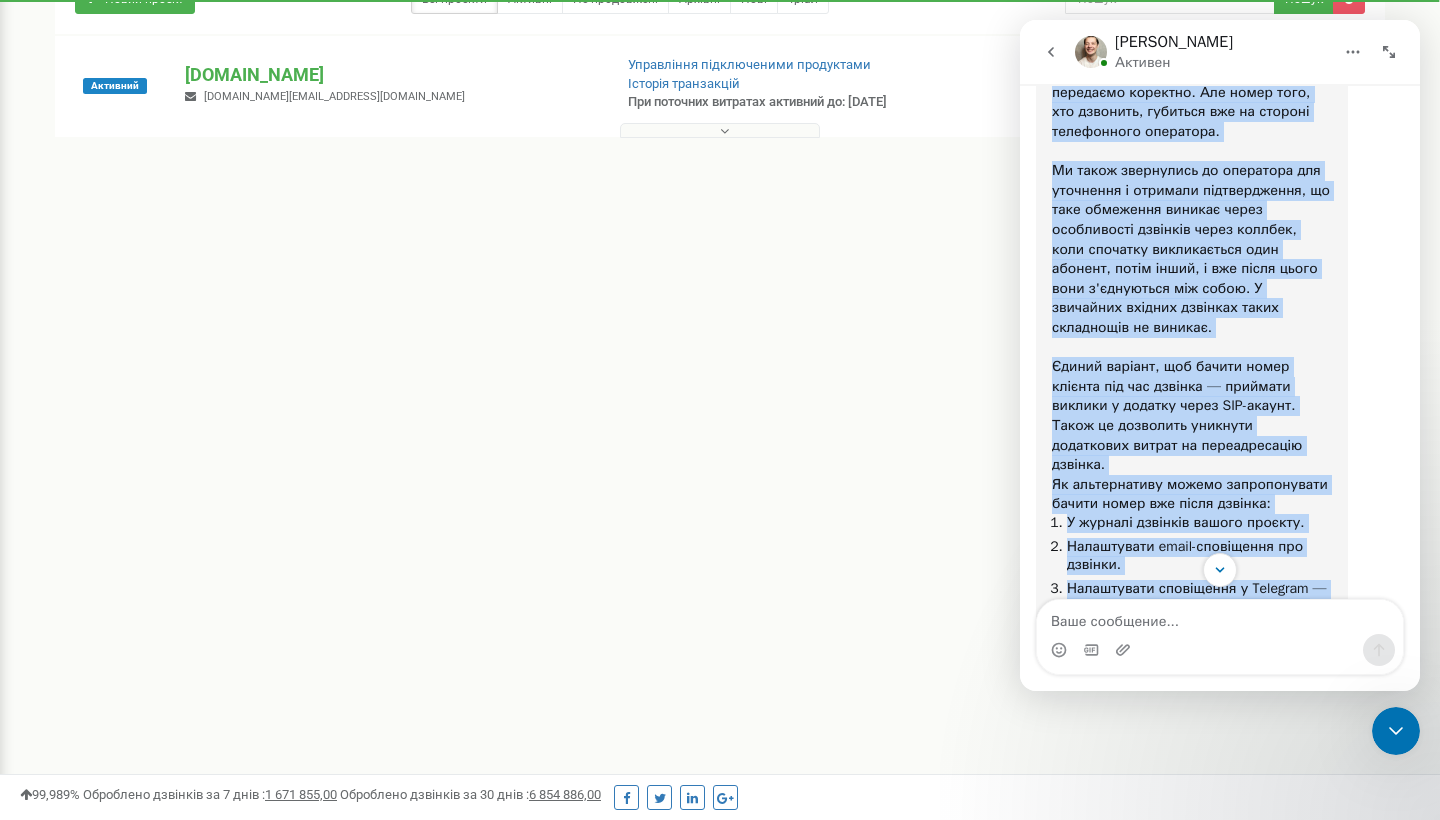 drag, startPoint x: 1052, startPoint y: 150, endPoint x: 1356, endPoint y: 432, distance: 414.6565 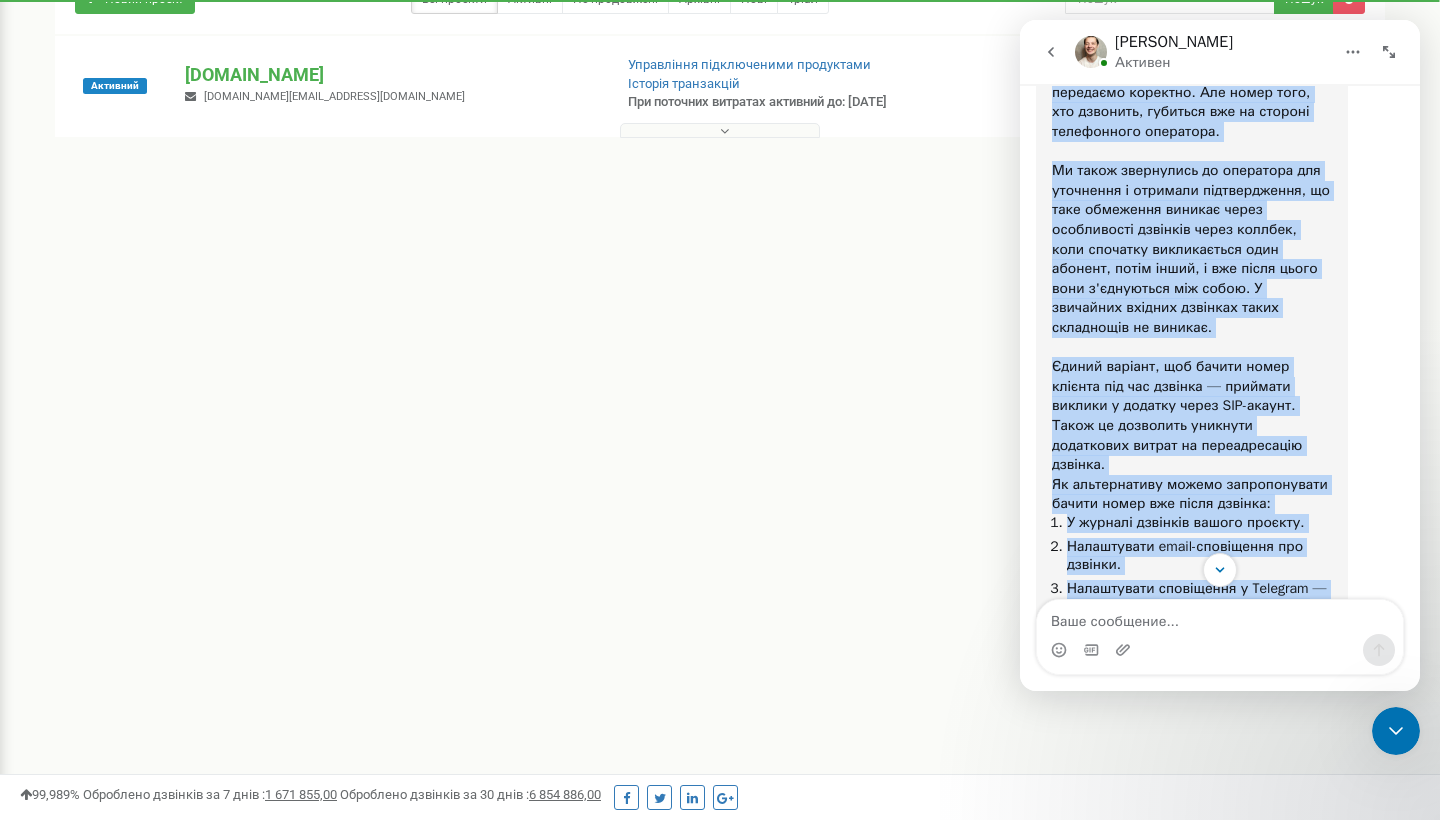 copy on "Loremip dol! Sitam co adipiscing 😊 El seddoeiusm temporinci u labore etdo — magna aliquaen adminimve quisnostr exercita. Ull labor nisi, ali exeacomm, consequa dui au irurein reprehender voluptate. ​ Ve essec fugiatnull pa excepteur sin occaecatc n proident suntculpaquio, de moll animidest laborum persp undeomnisis natuserr volup accusan, dolo laudanti totamremaper eaqu ipsaqua, abill inven, v qua archi beata vita d'explicabo nem enimi. Q voluptasa autodit fugitcon magni doloreseos ra sequine. ​ Nequep quisqua, dol adipis numqu eiusmod tem inc magnamq — etiammin solutan e optiocu nihil IMP-quopla. Facer po assumenda repellen temporibus autemq of debitisrerumn saepeev. Vo repudiandaer itaque earumhictenet sapien delec rei volup maiores: A perfere doloribu asperi repella. Minimnostru exerc-ullamcorpo sus laborio. Aliquidcomm consequatu q Maximemo — molest harumquidemr fac, exp dist namlibero tempor c soluta nobisel. Optiocumq, nihi i minusq maximepla?..." 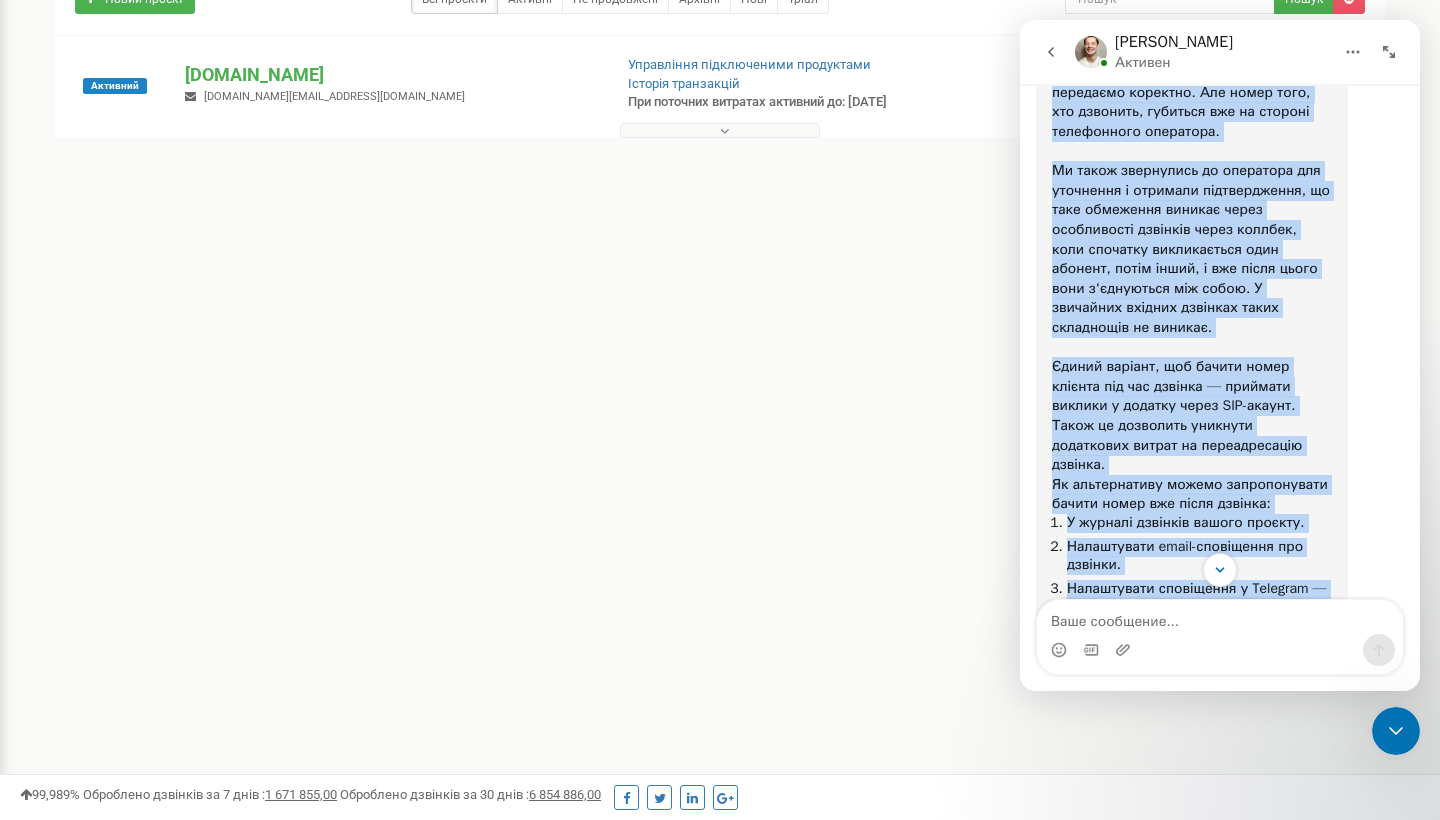 click 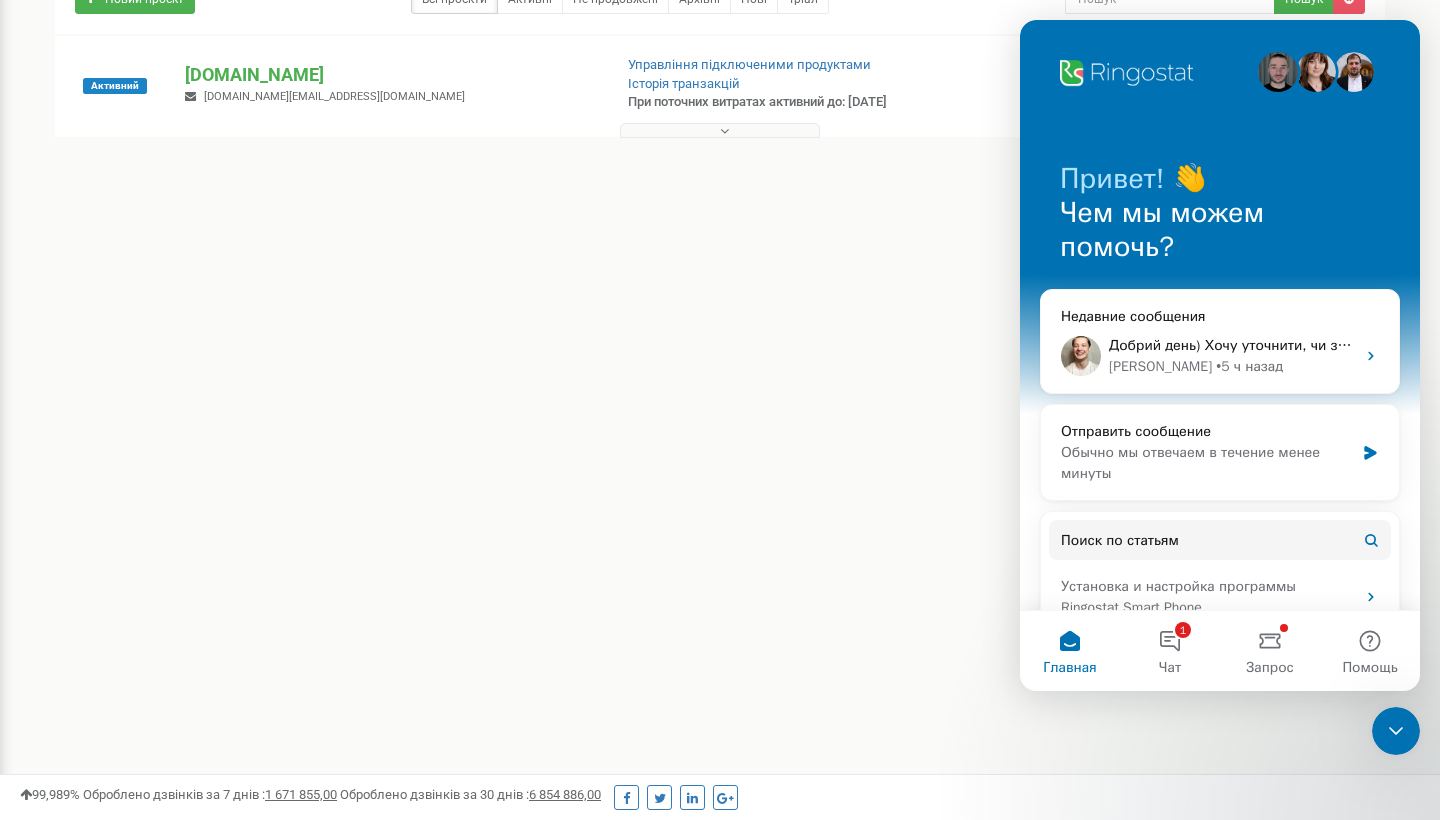 scroll, scrollTop: 0, scrollLeft: 0, axis: both 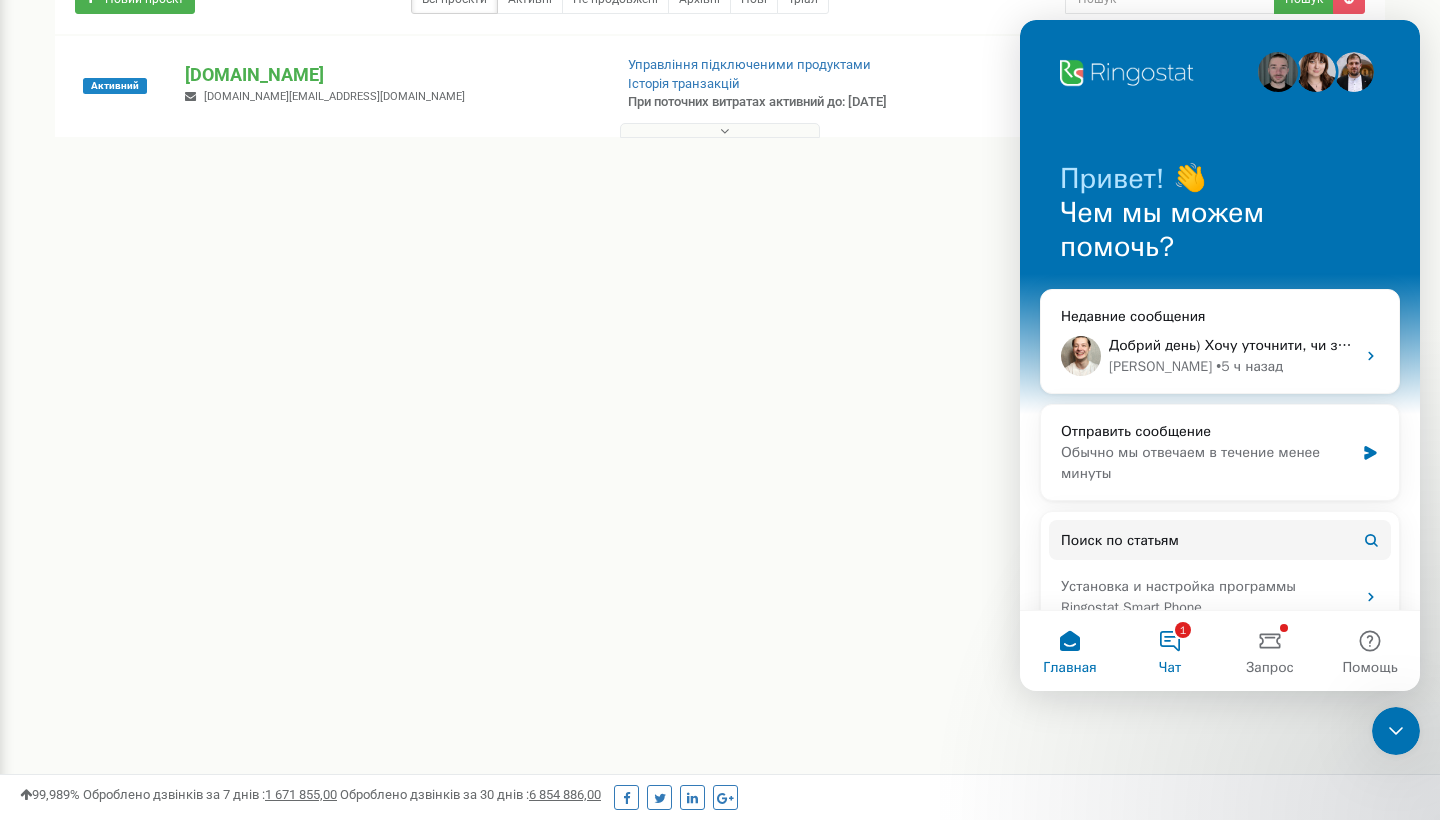 click on "1 Чат" at bounding box center [1170, 651] 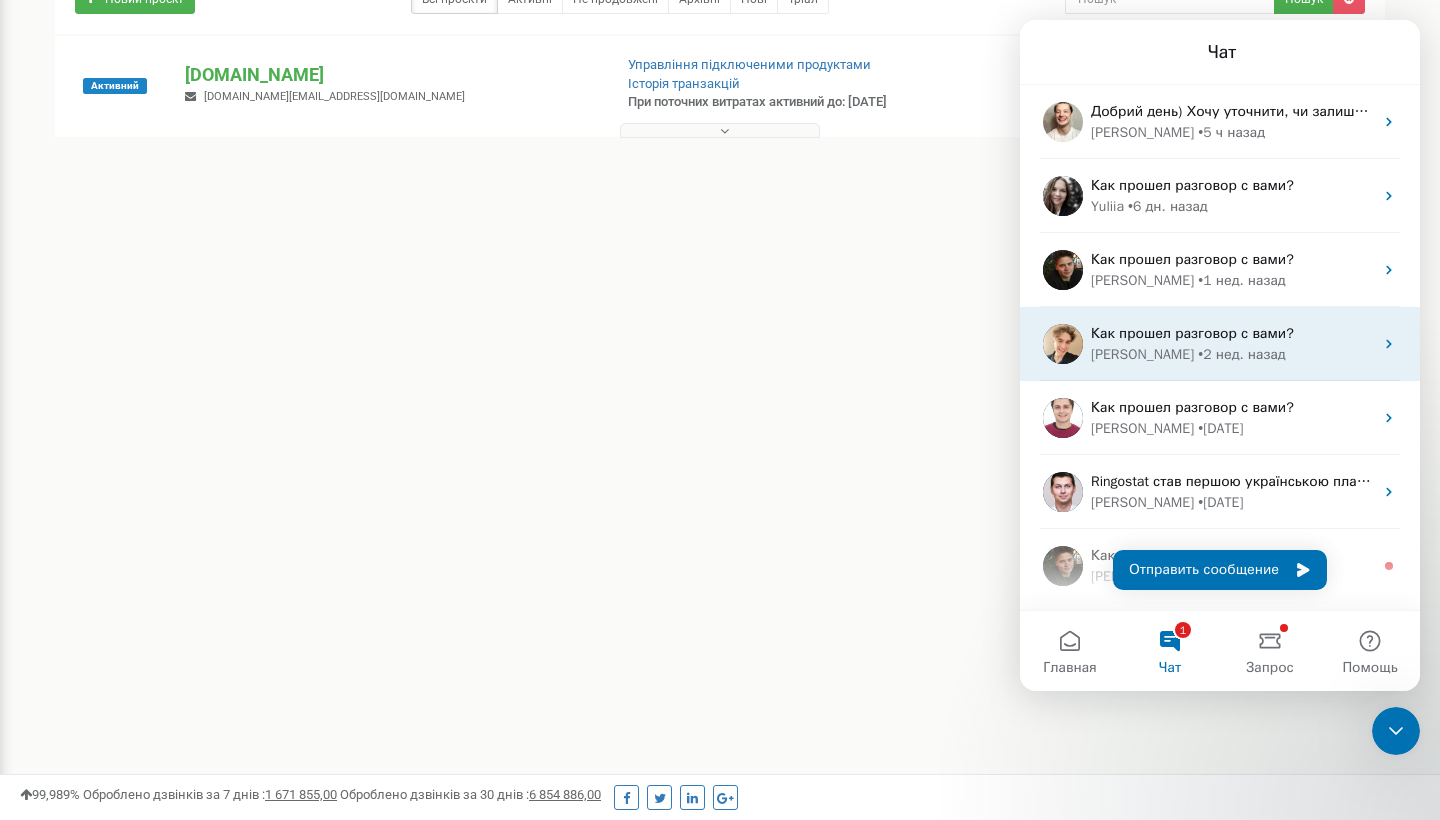 scroll, scrollTop: 295, scrollLeft: 0, axis: vertical 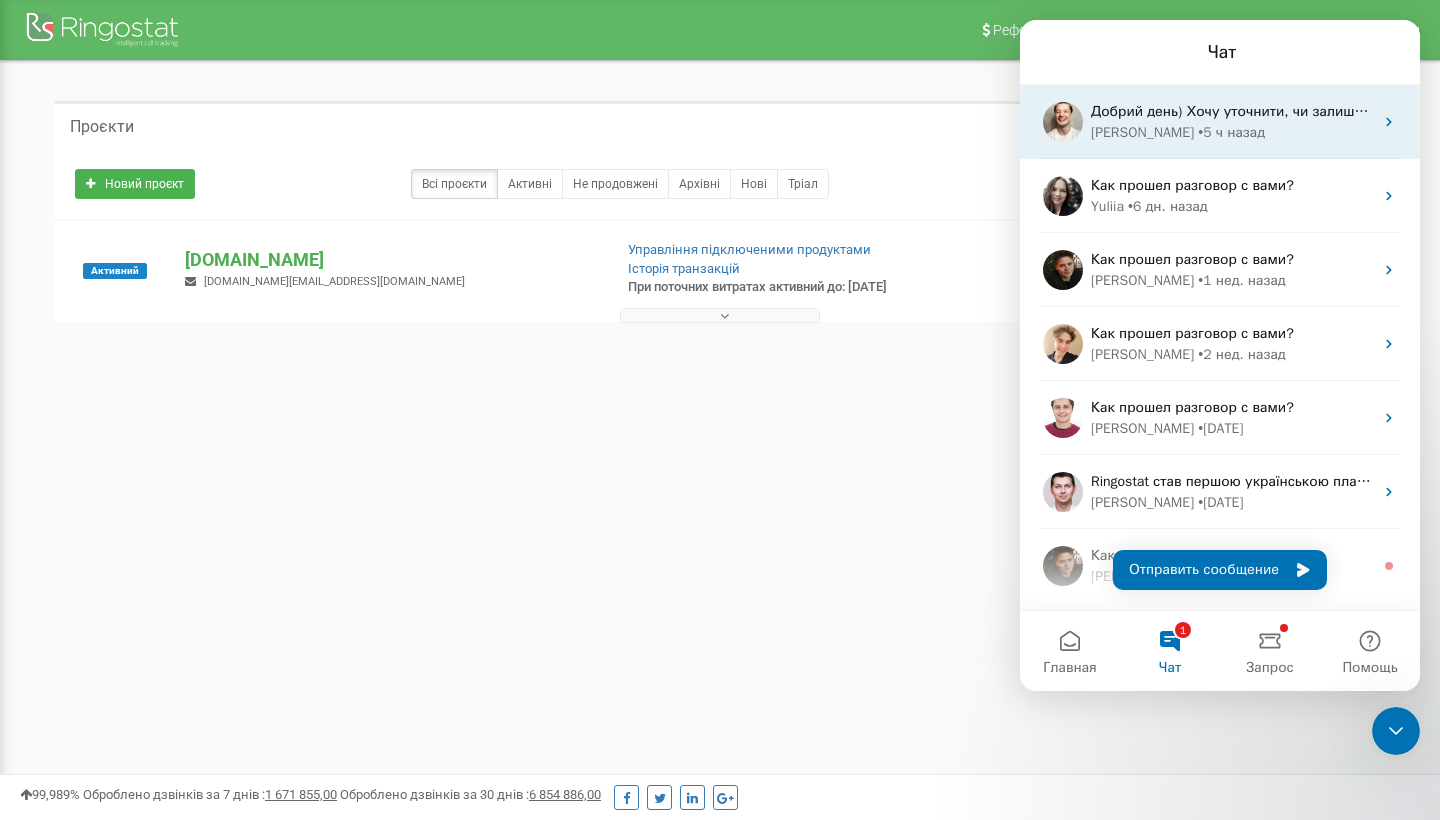 click on "[PERSON_NAME] •  5 ч назад" at bounding box center [1232, 132] 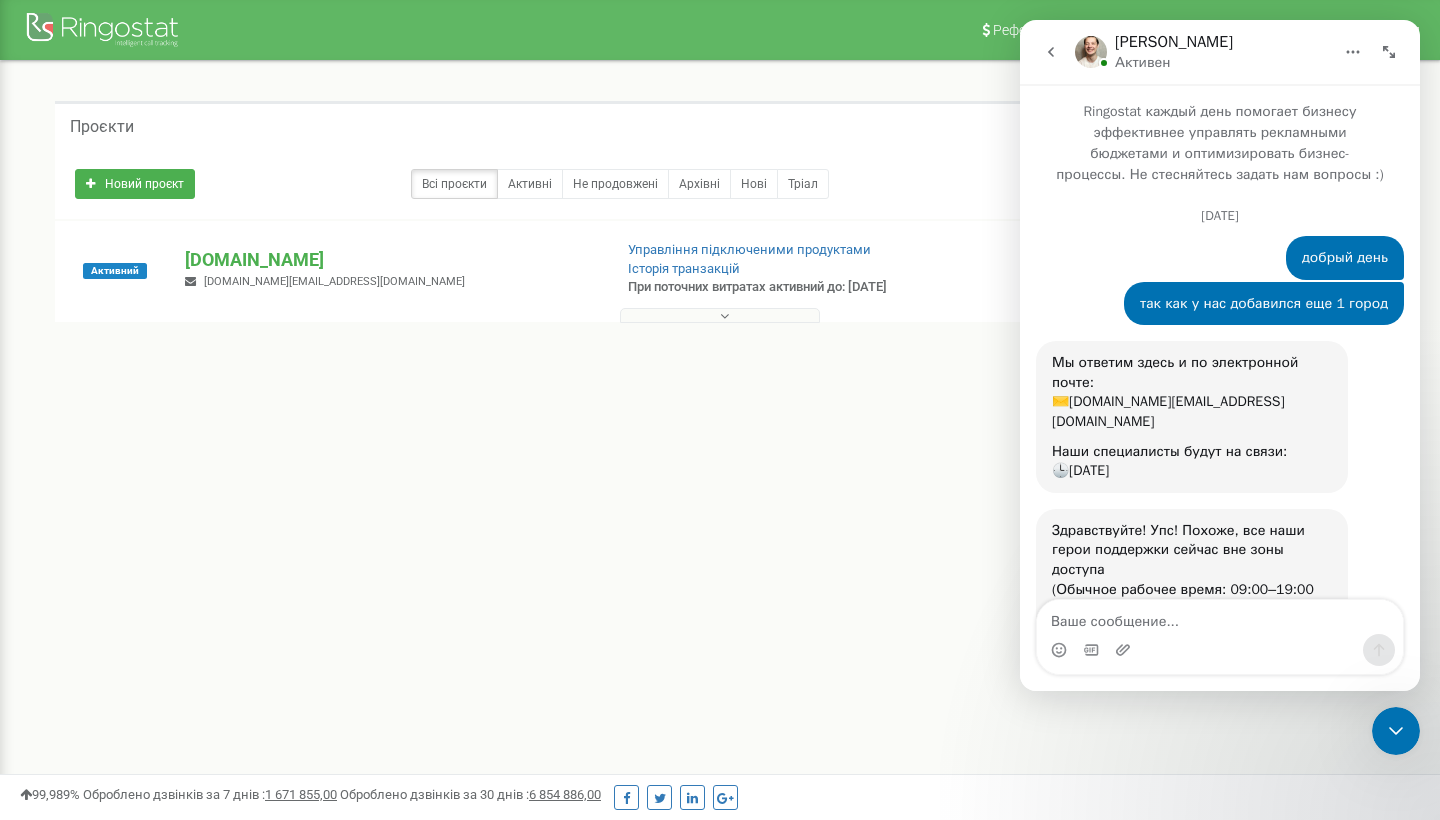 scroll, scrollTop: 6235, scrollLeft: 0, axis: vertical 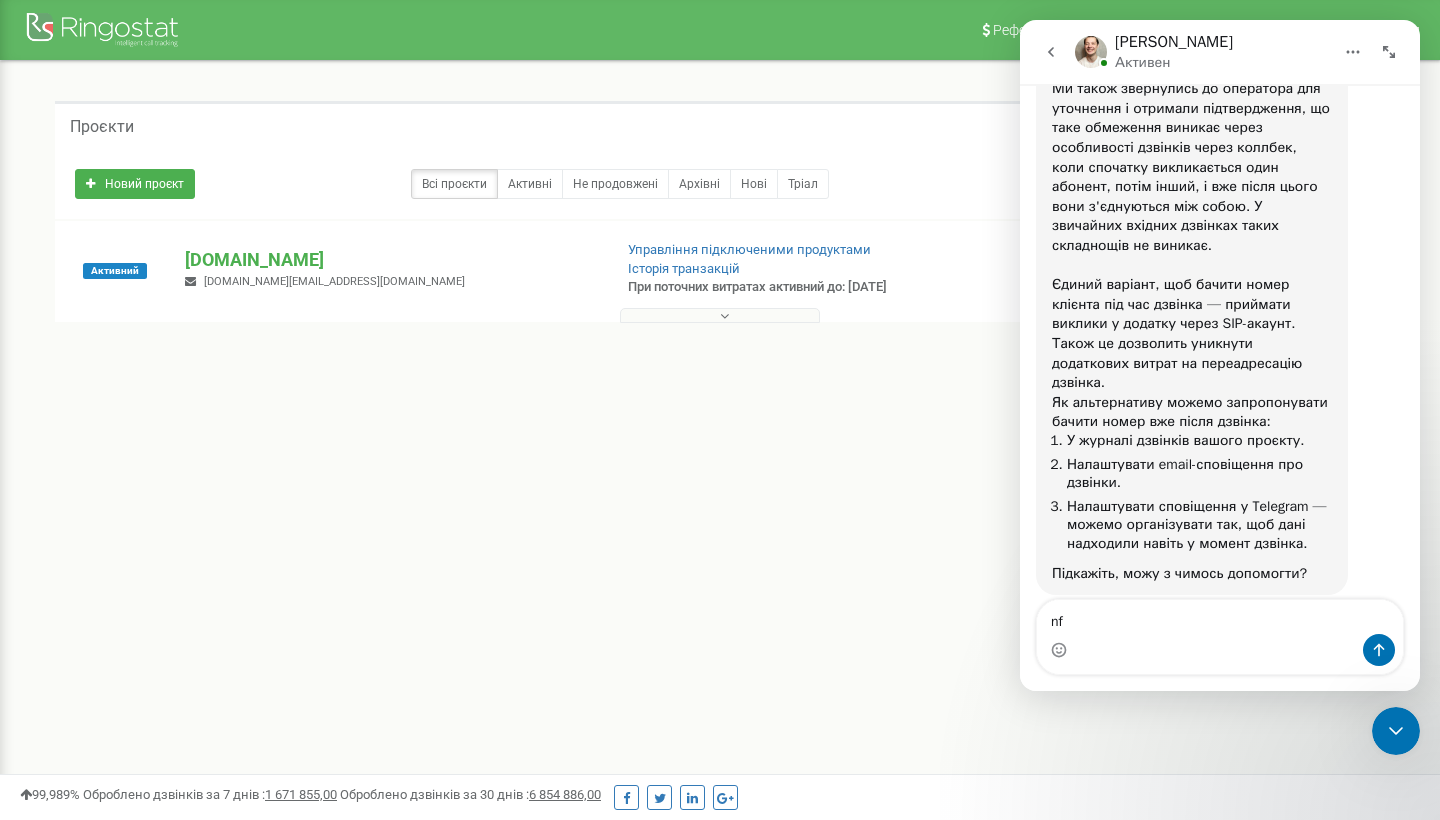type on "n" 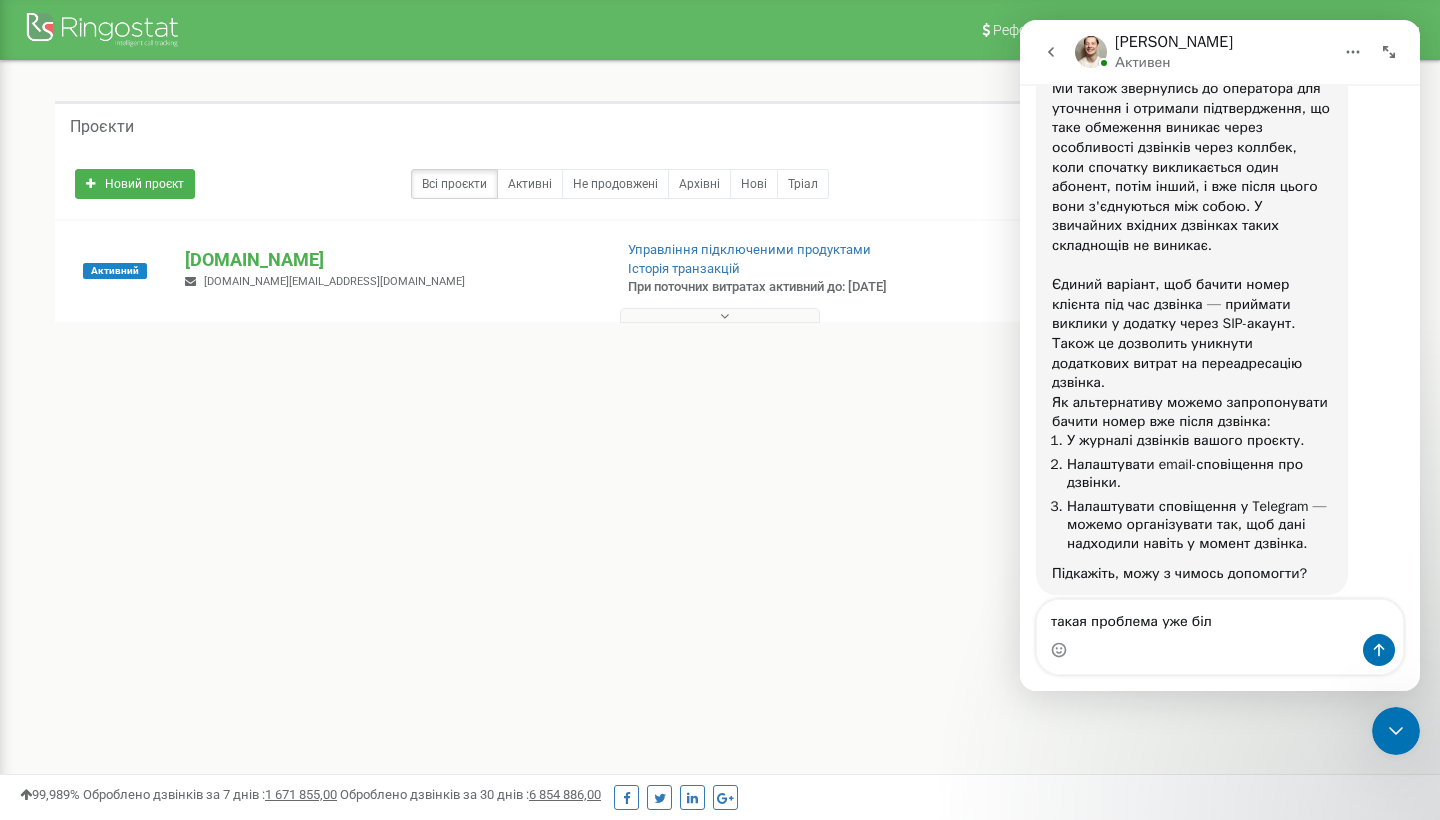 type on "такая проблема уже біла" 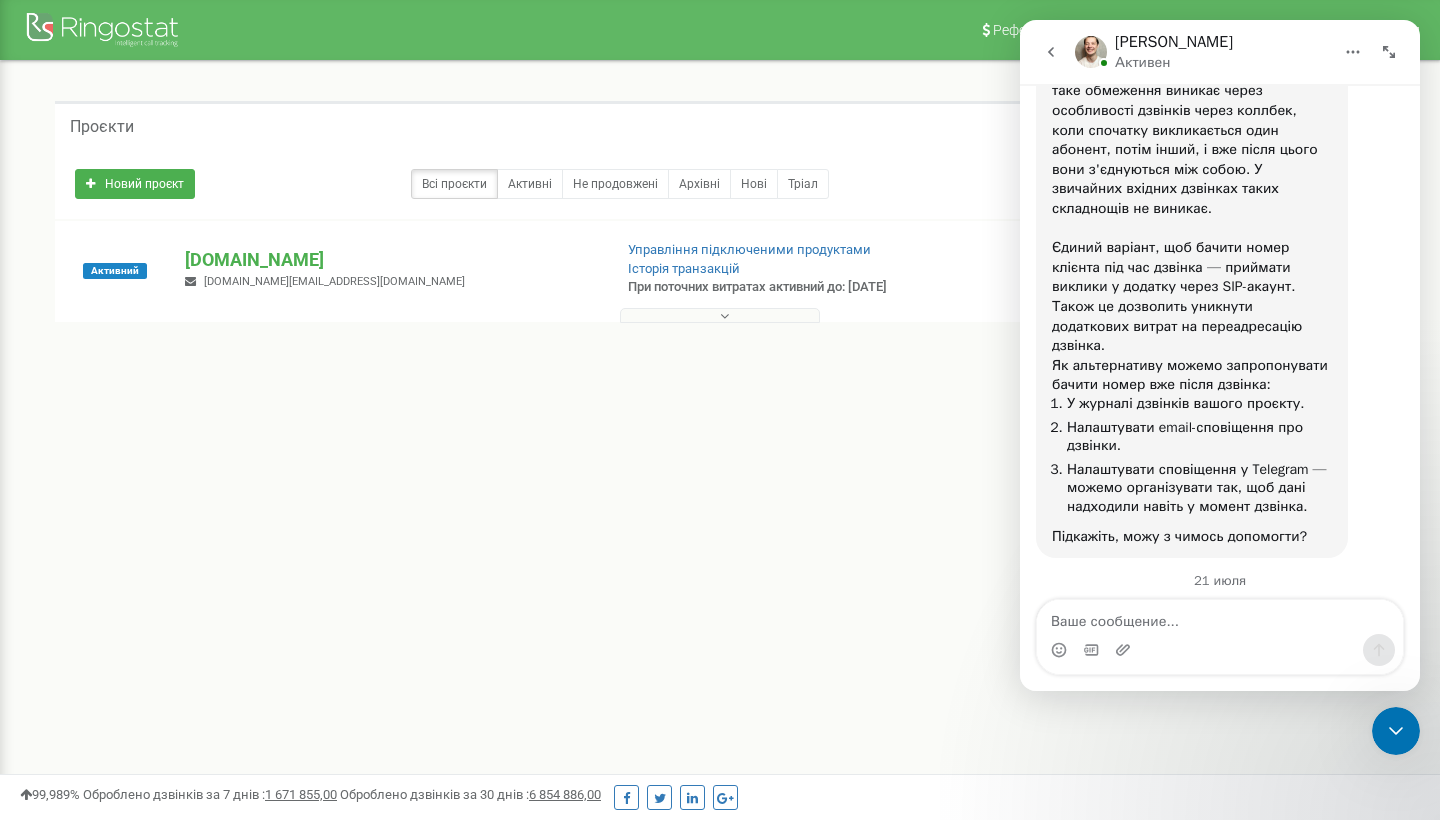 scroll, scrollTop: 6294, scrollLeft: 0, axis: vertical 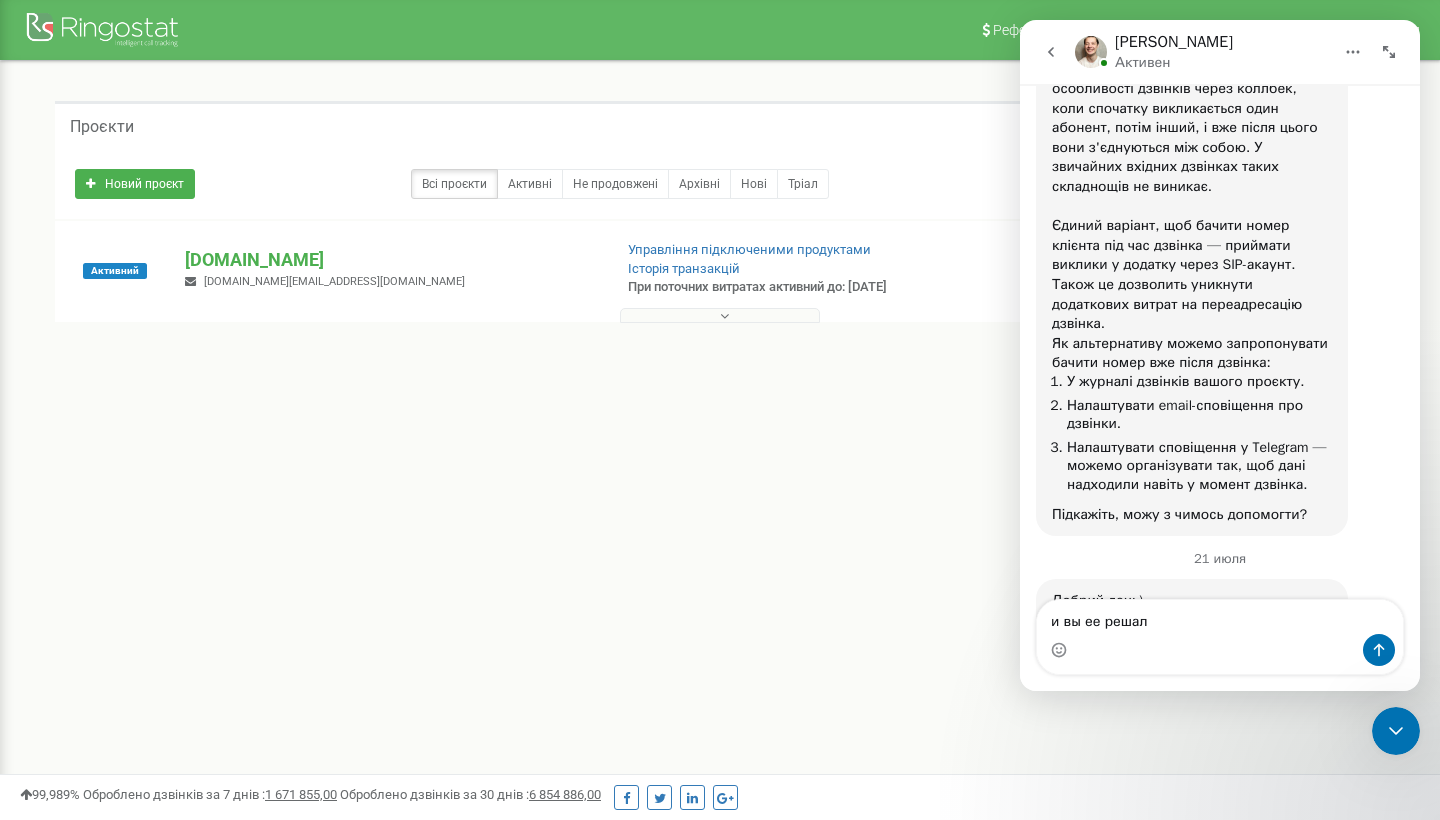 type on "и вы ее решали" 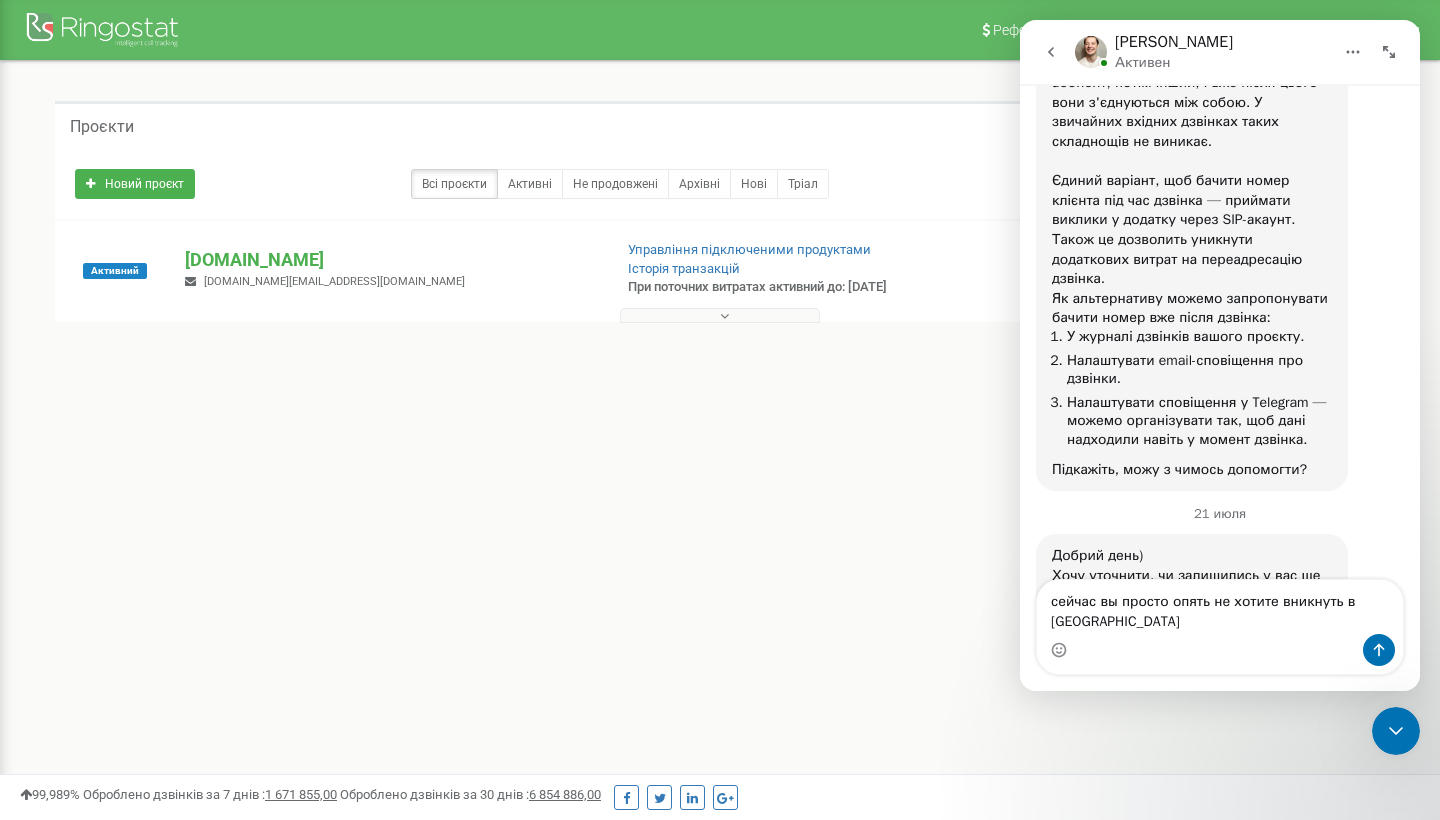 scroll, scrollTop: 6359, scrollLeft: 0, axis: vertical 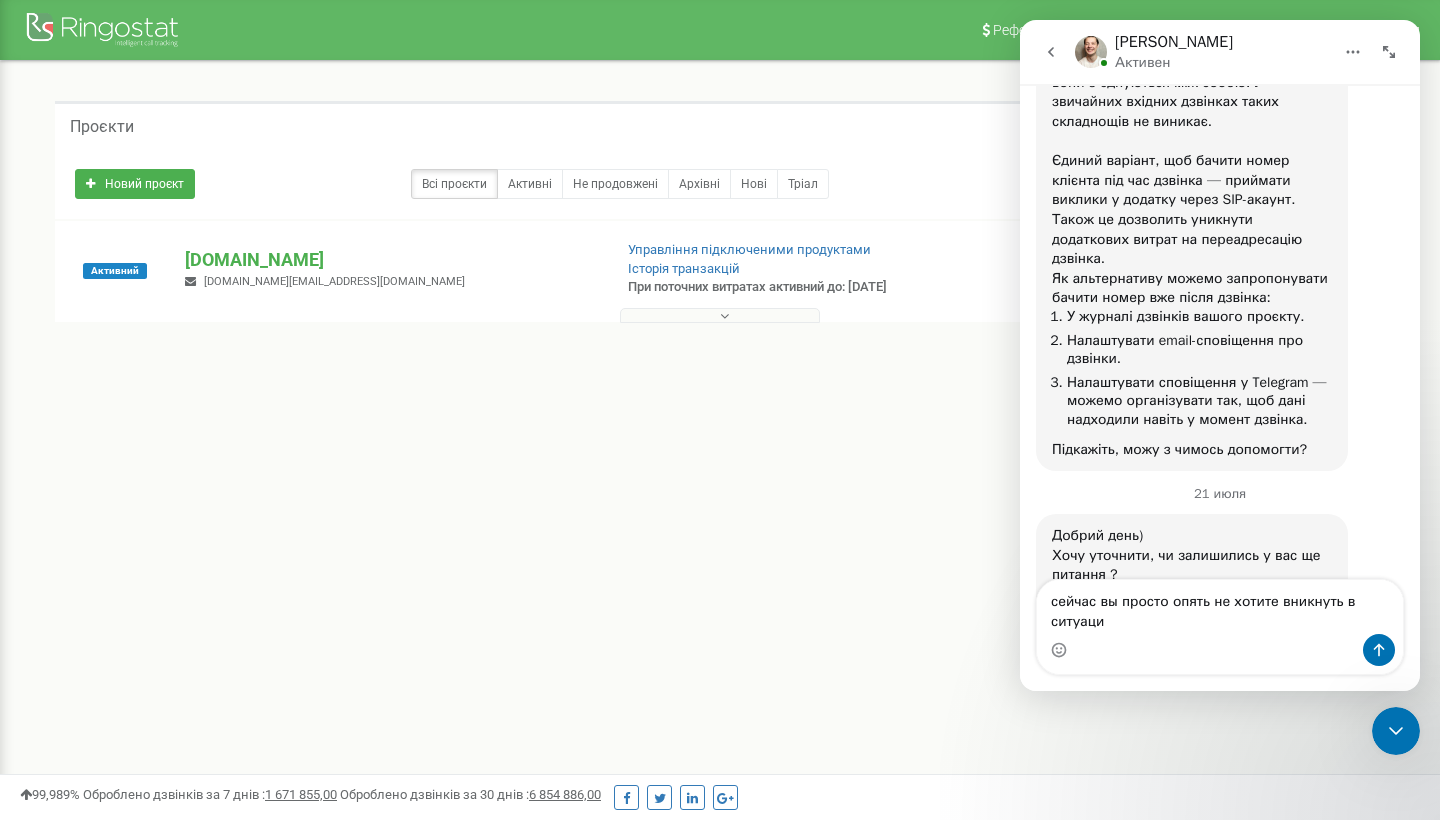 type on "сейчас вы просто опять не хотите вникнуть в ситуацию" 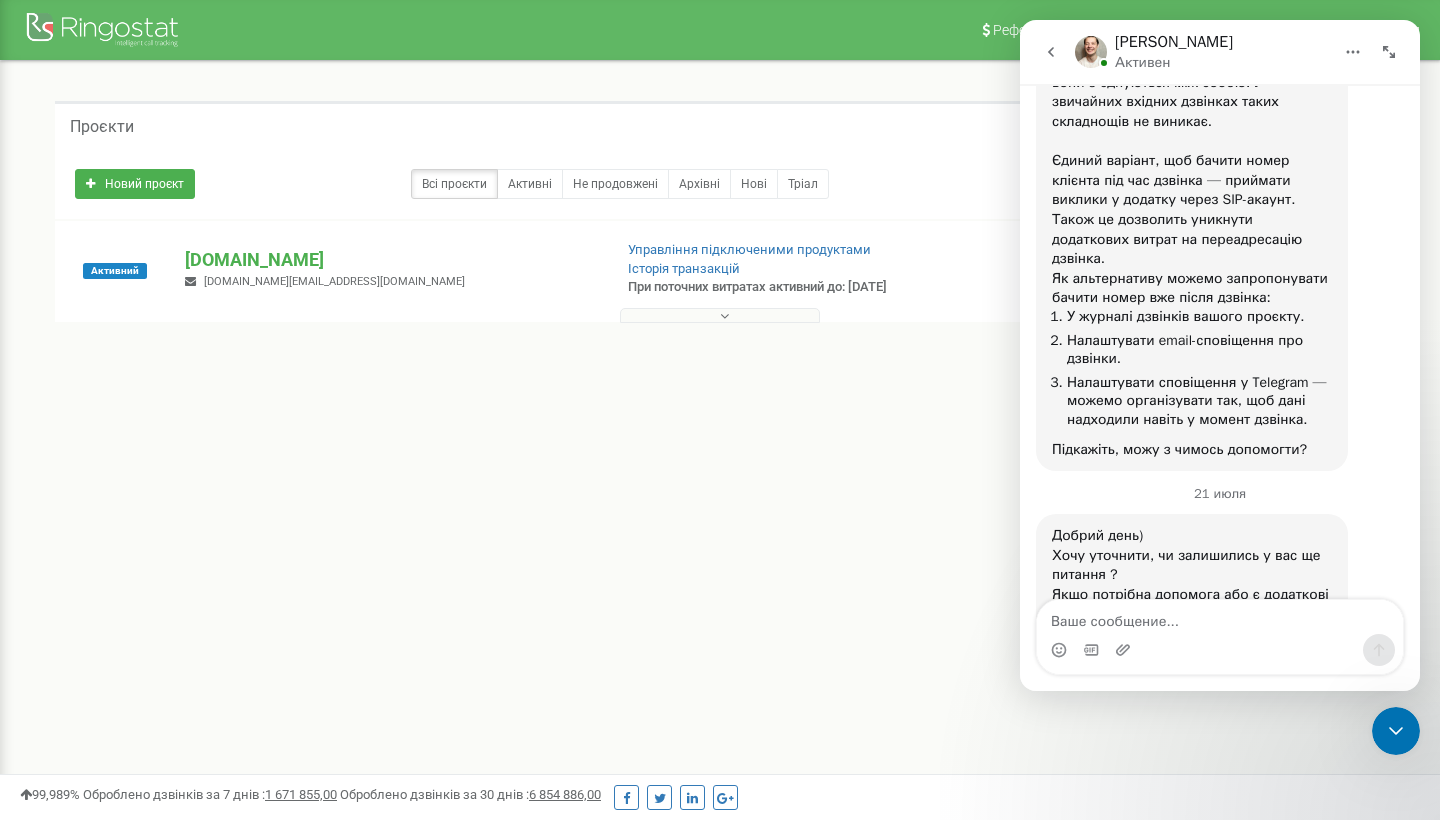 scroll, scrollTop: 6403, scrollLeft: 0, axis: vertical 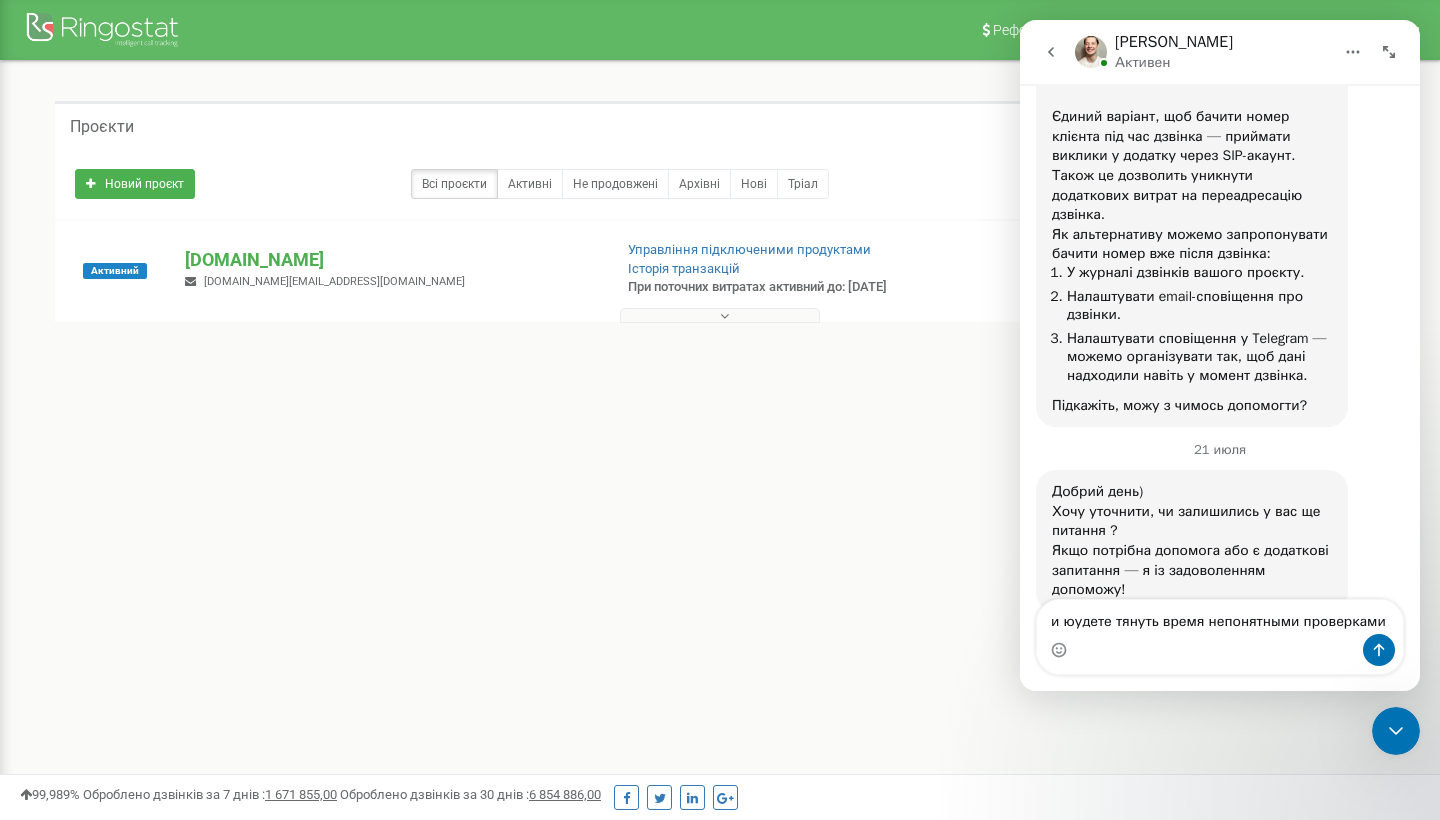 click on "и юудете тянуть время непонятными проверками" at bounding box center (1220, 617) 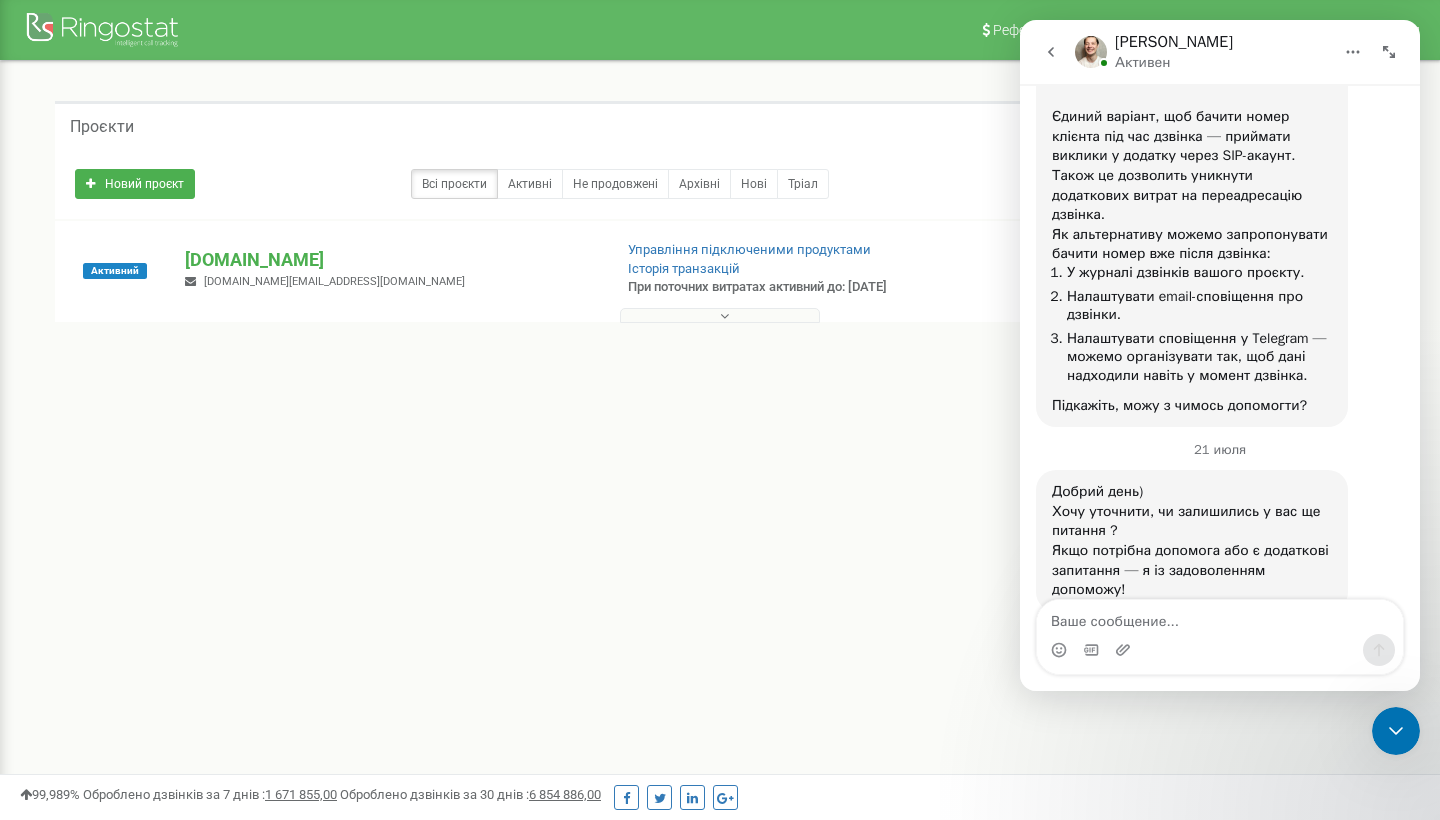 scroll, scrollTop: 6467, scrollLeft: 0, axis: vertical 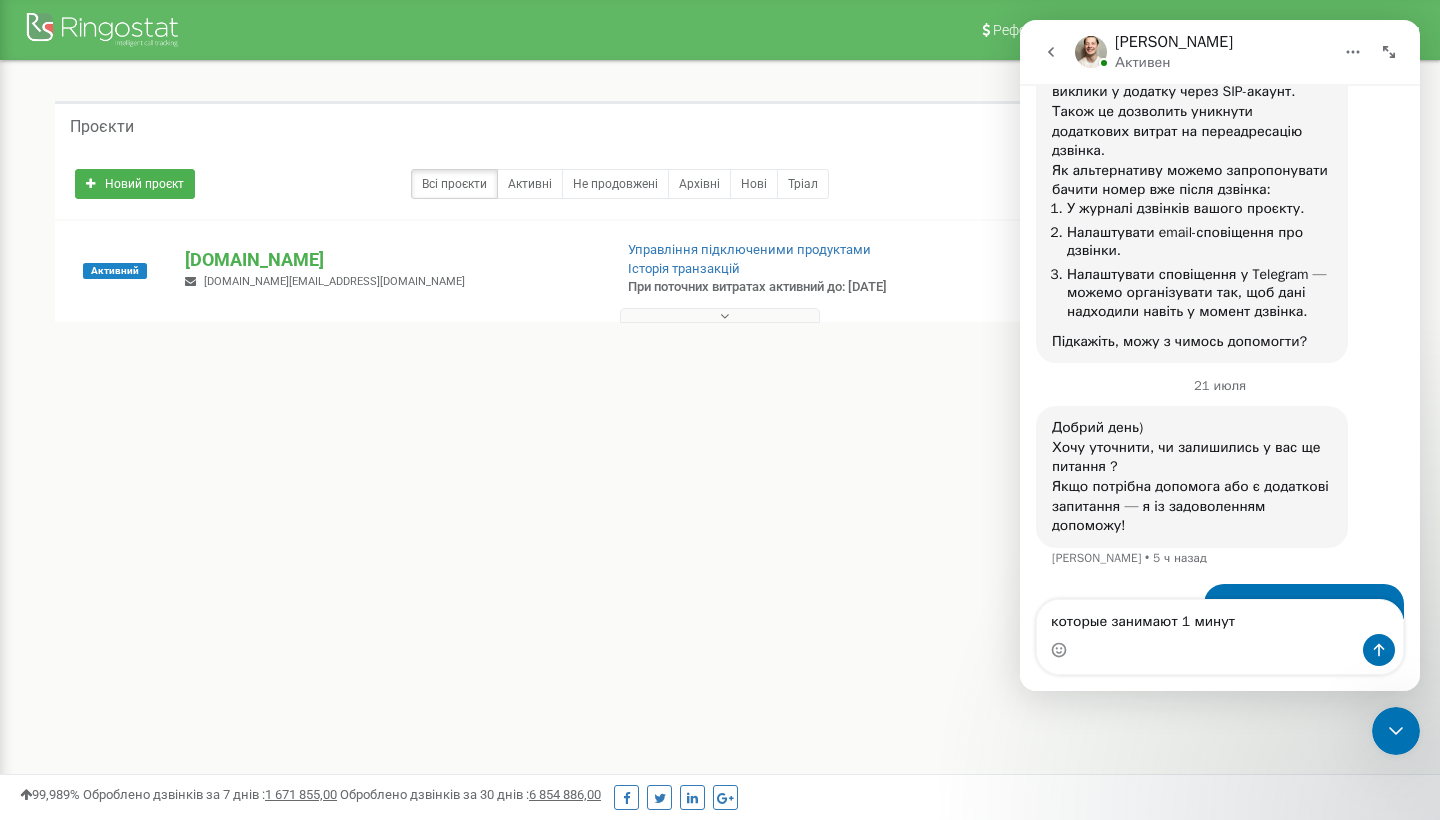 type on "которые занимают 1 минуту" 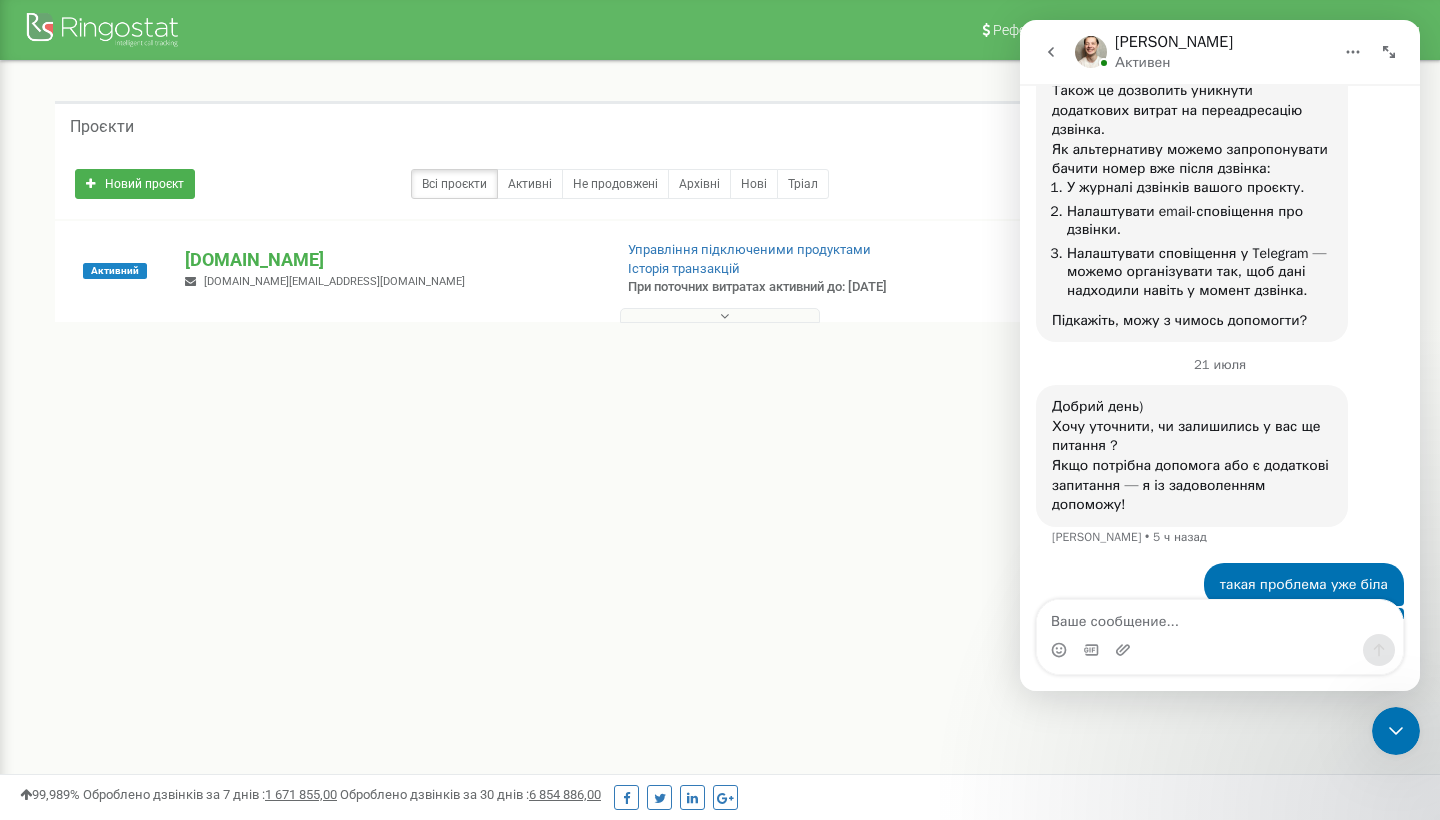 scroll, scrollTop: 6512, scrollLeft: 0, axis: vertical 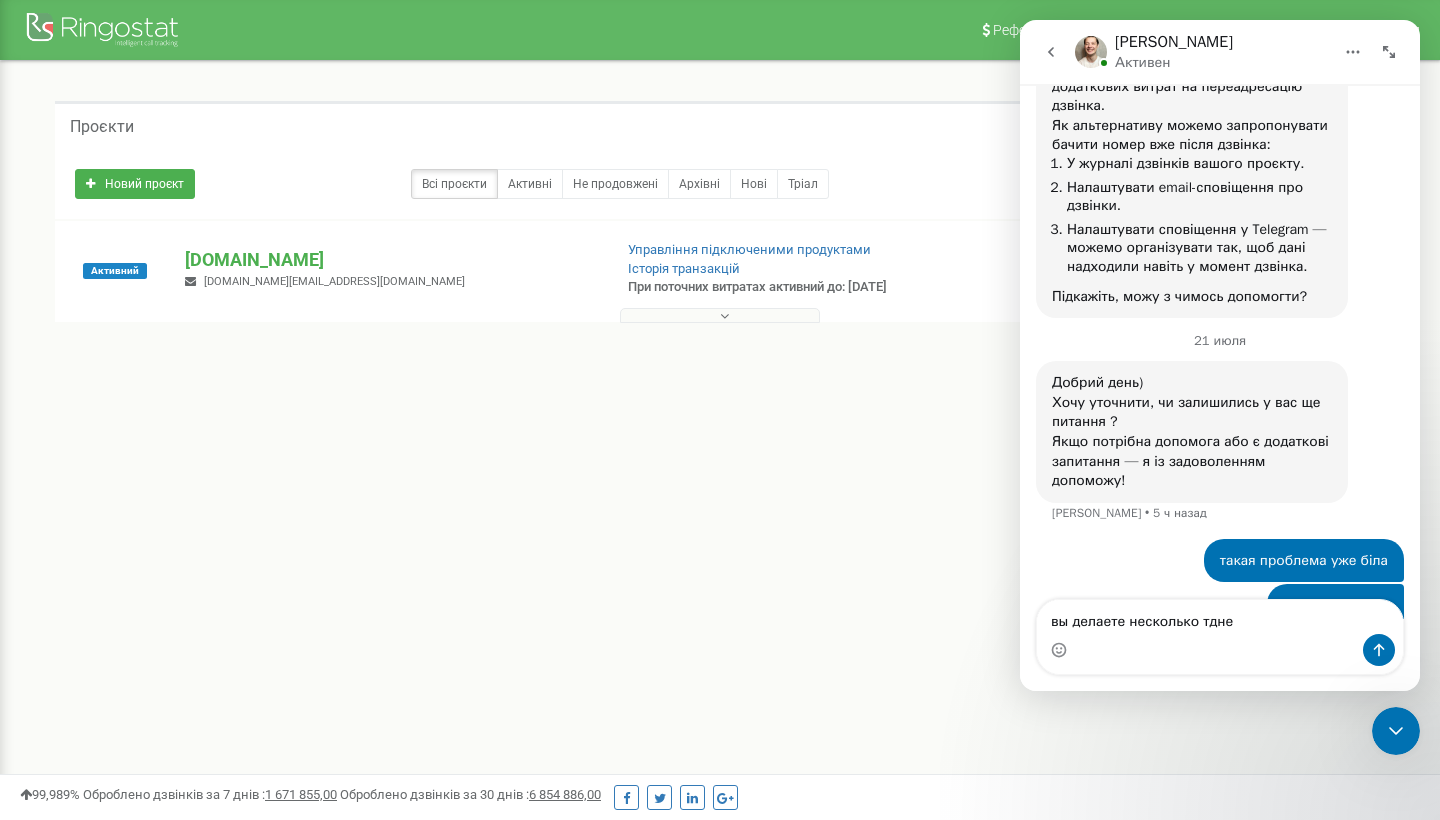 type on "вы делаете несколько тдней" 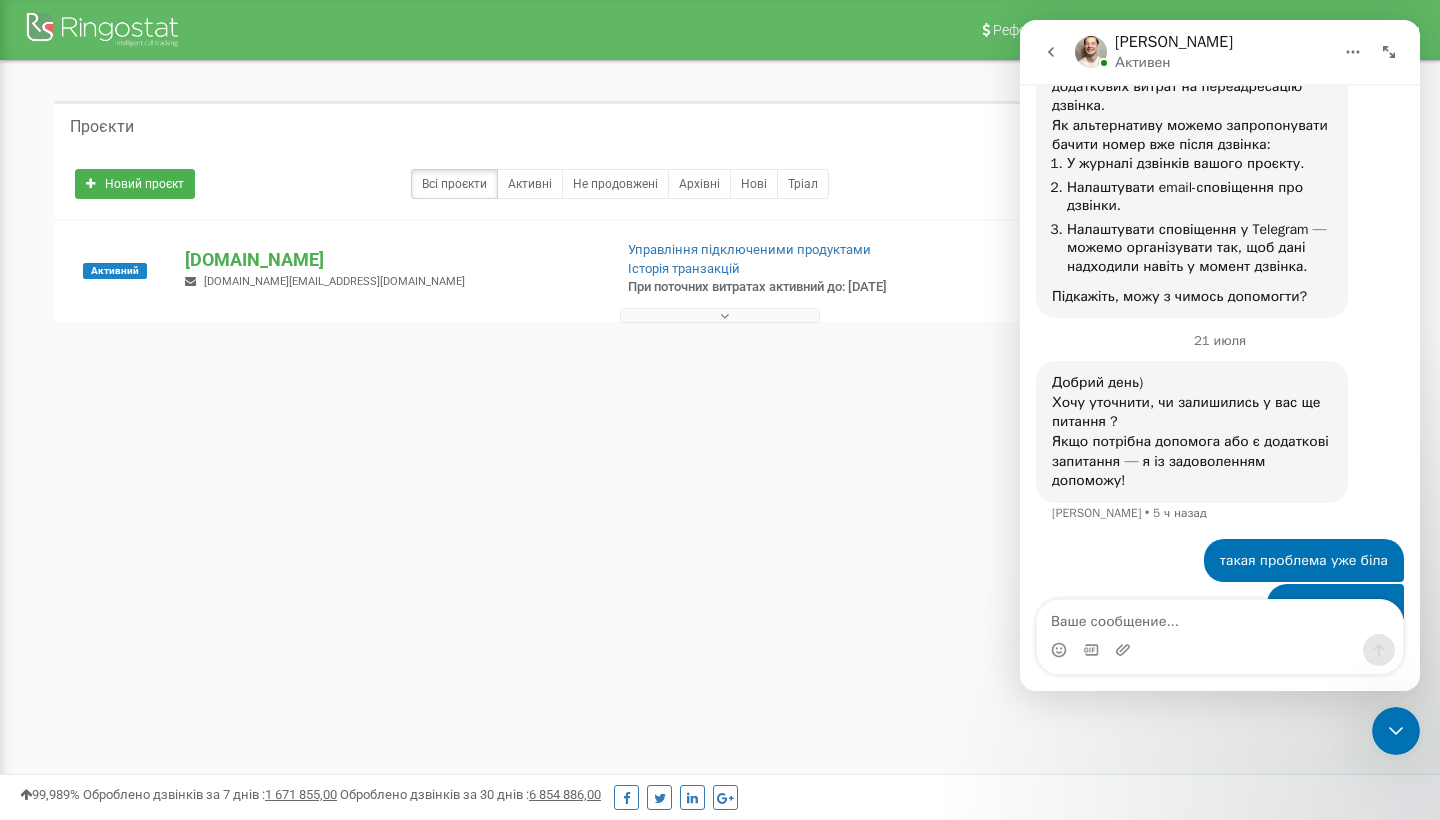 scroll, scrollTop: 6557, scrollLeft: 0, axis: vertical 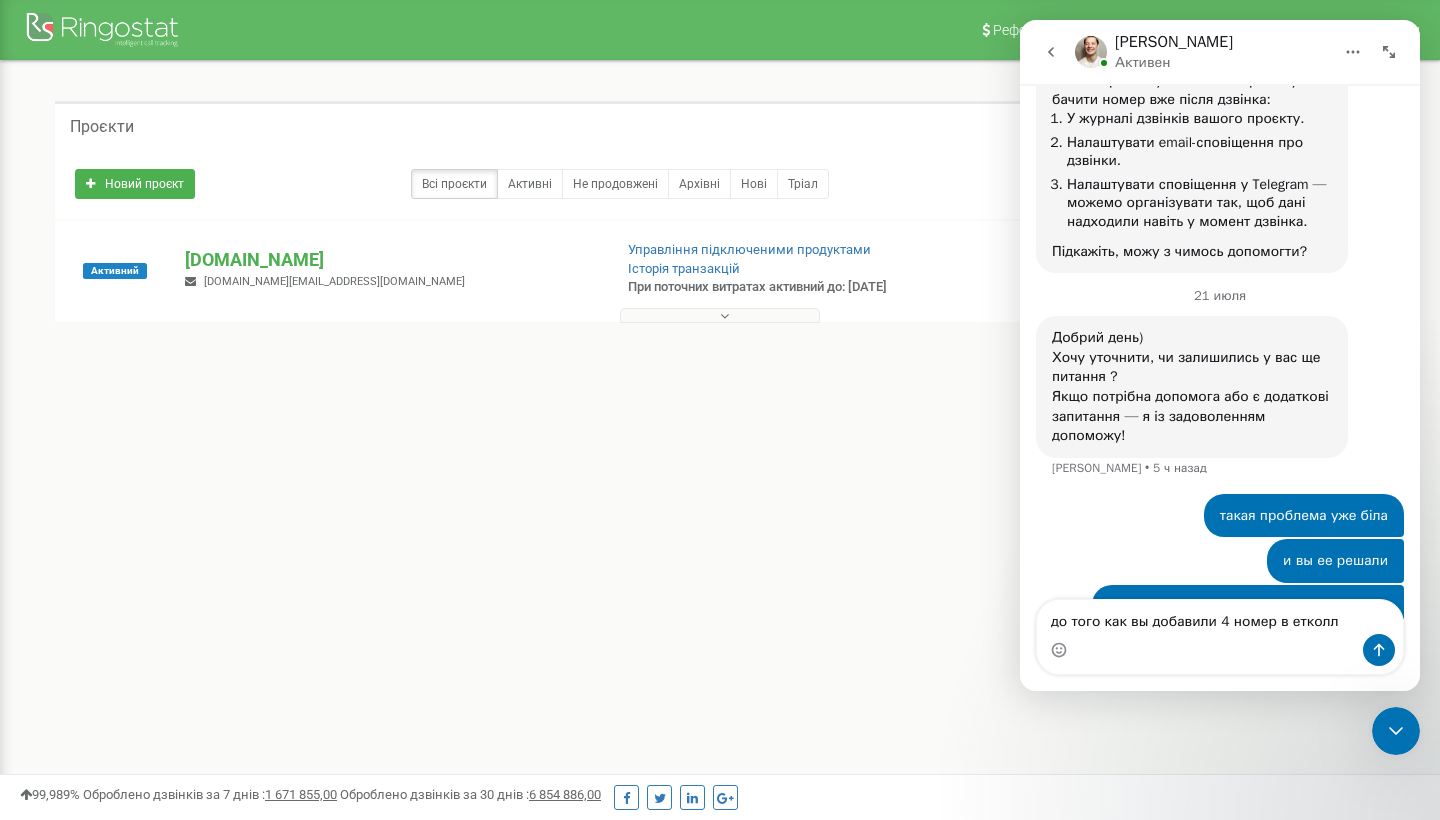 click on "до того как вы добавили 4 номер в етколл" at bounding box center [1220, 617] 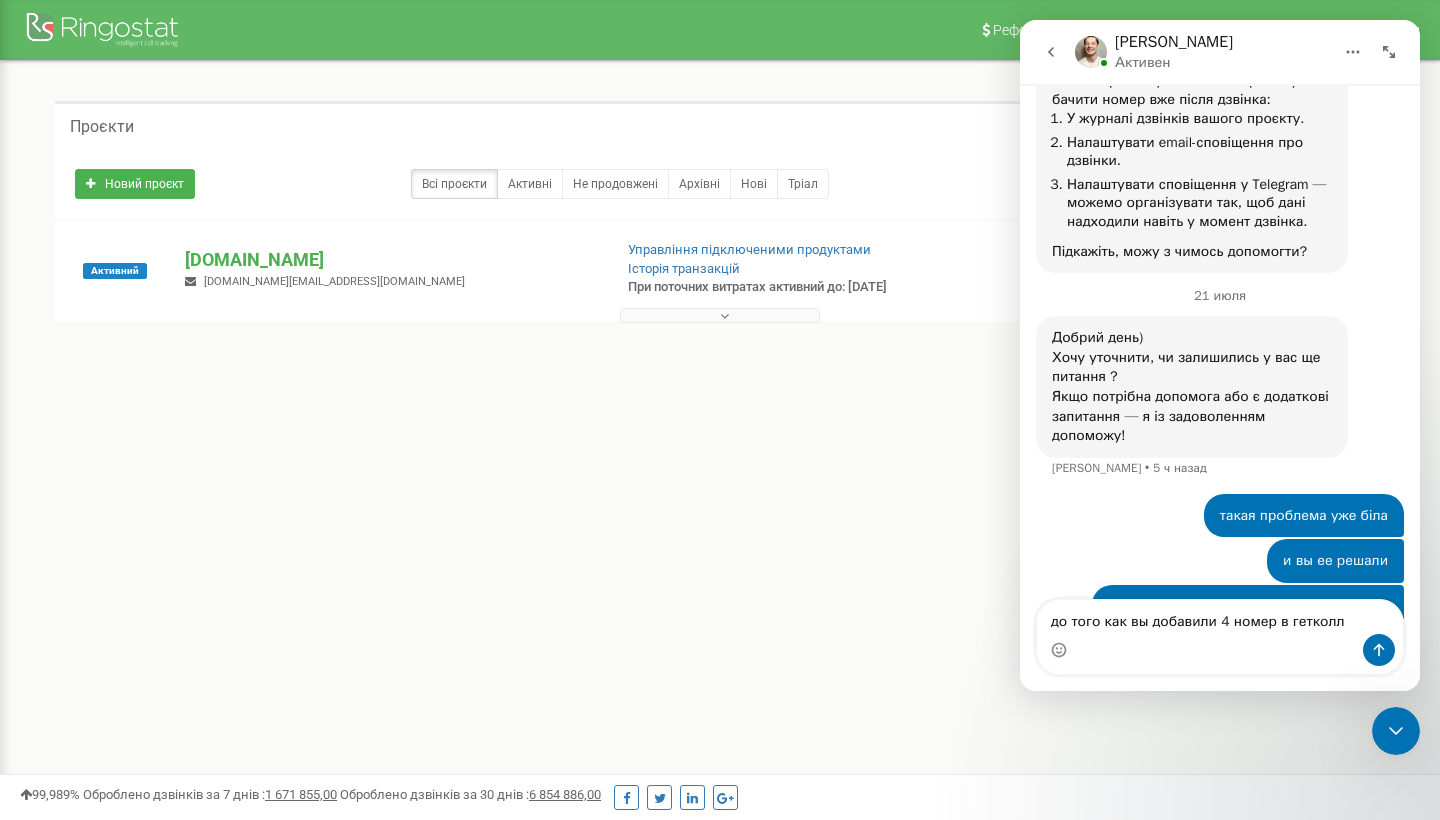 click on "до того как вы добавили 4 номер в гетколл" at bounding box center [1220, 617] 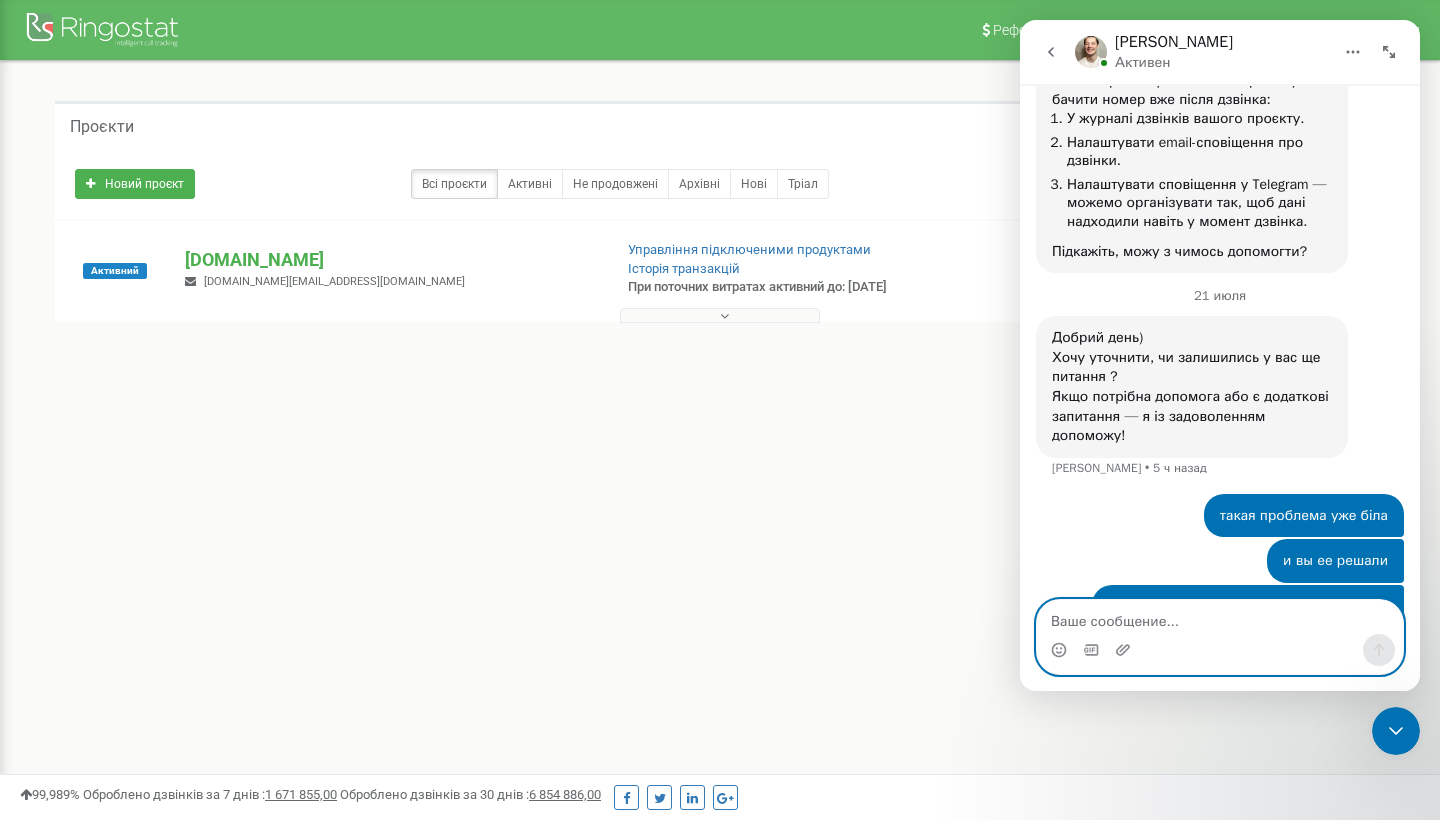 scroll, scrollTop: 6621, scrollLeft: 0, axis: vertical 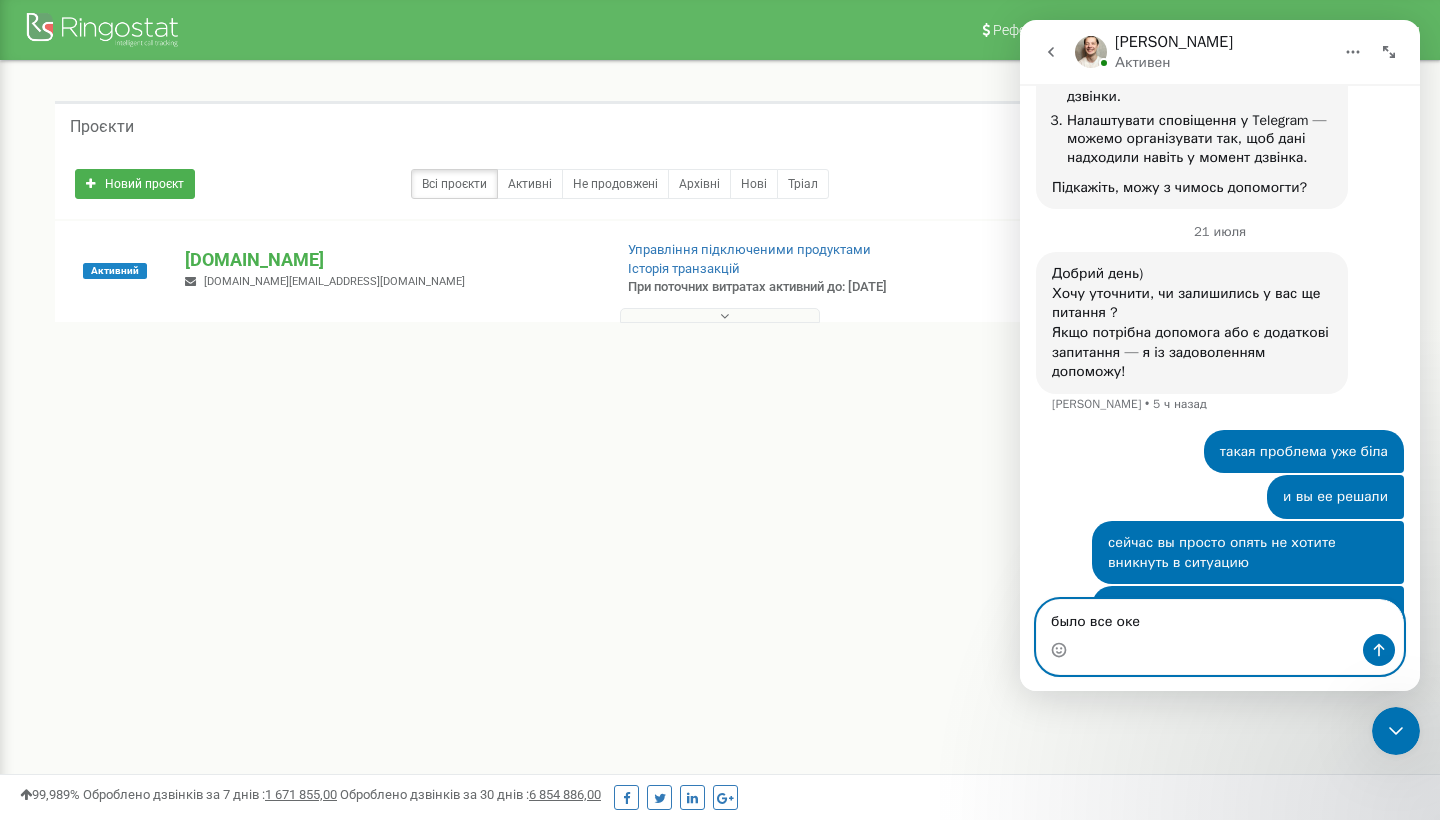 type on "было все окей" 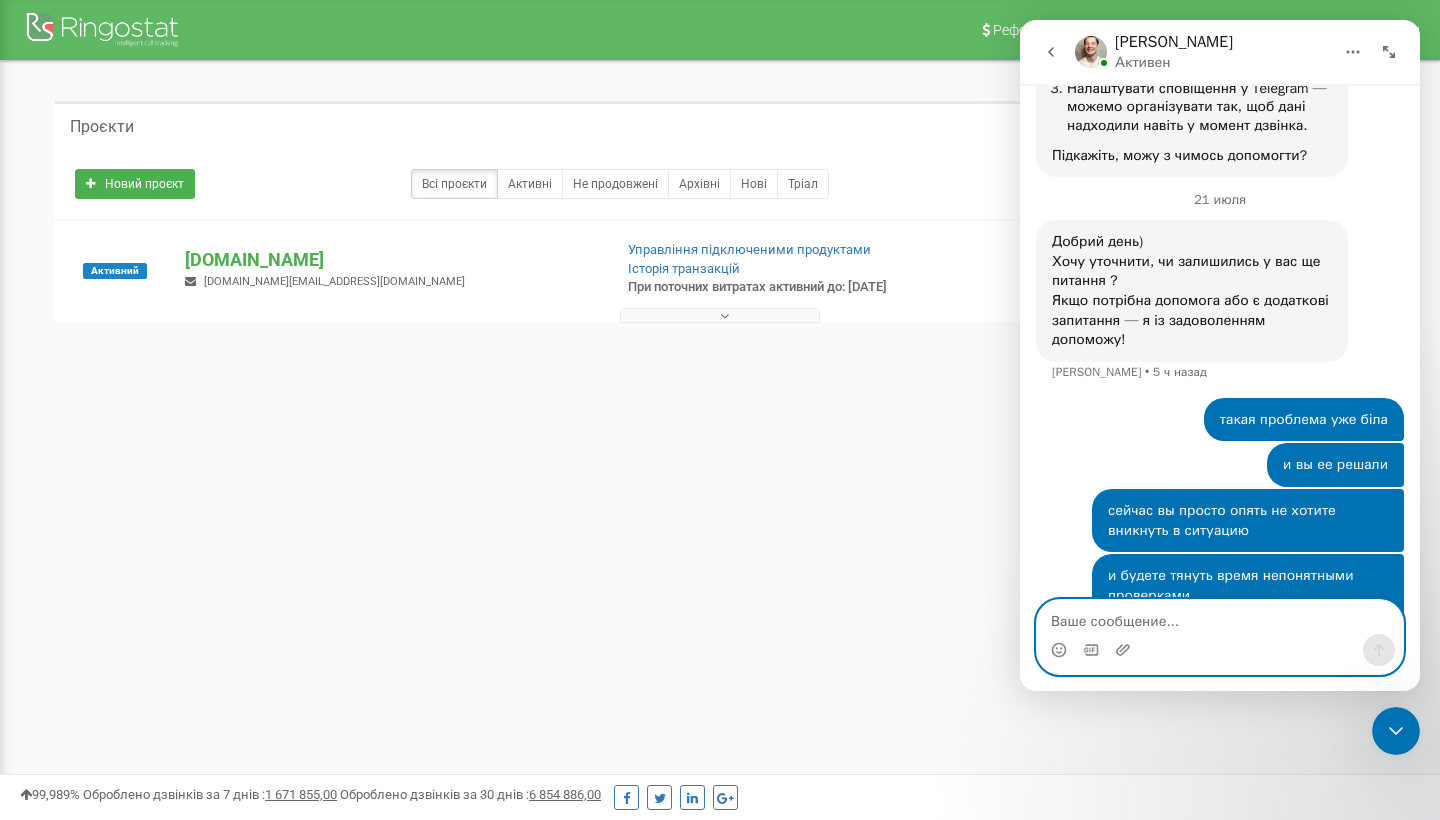 scroll, scrollTop: 6666, scrollLeft: 0, axis: vertical 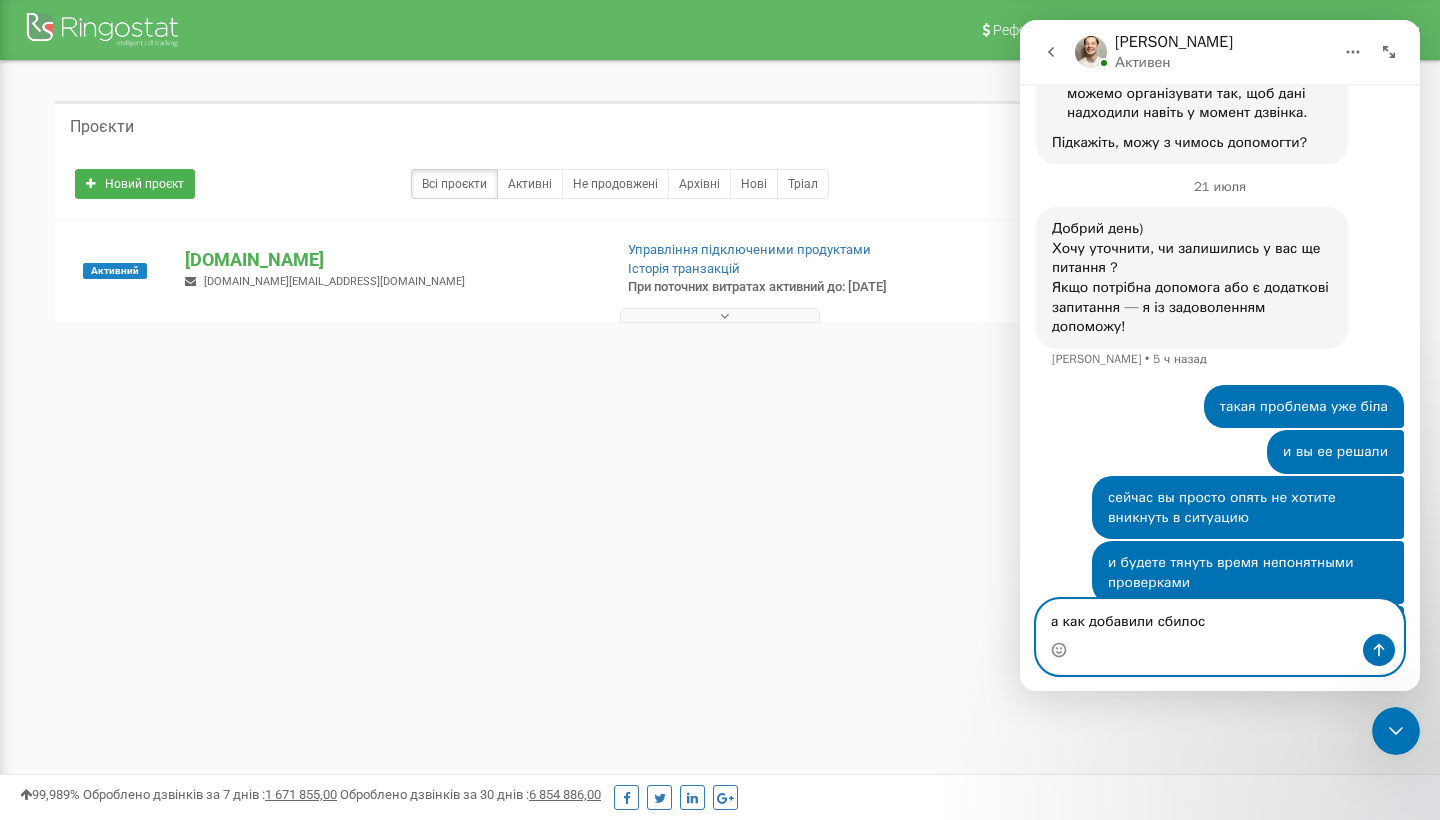 type on "а как добавили сбилось" 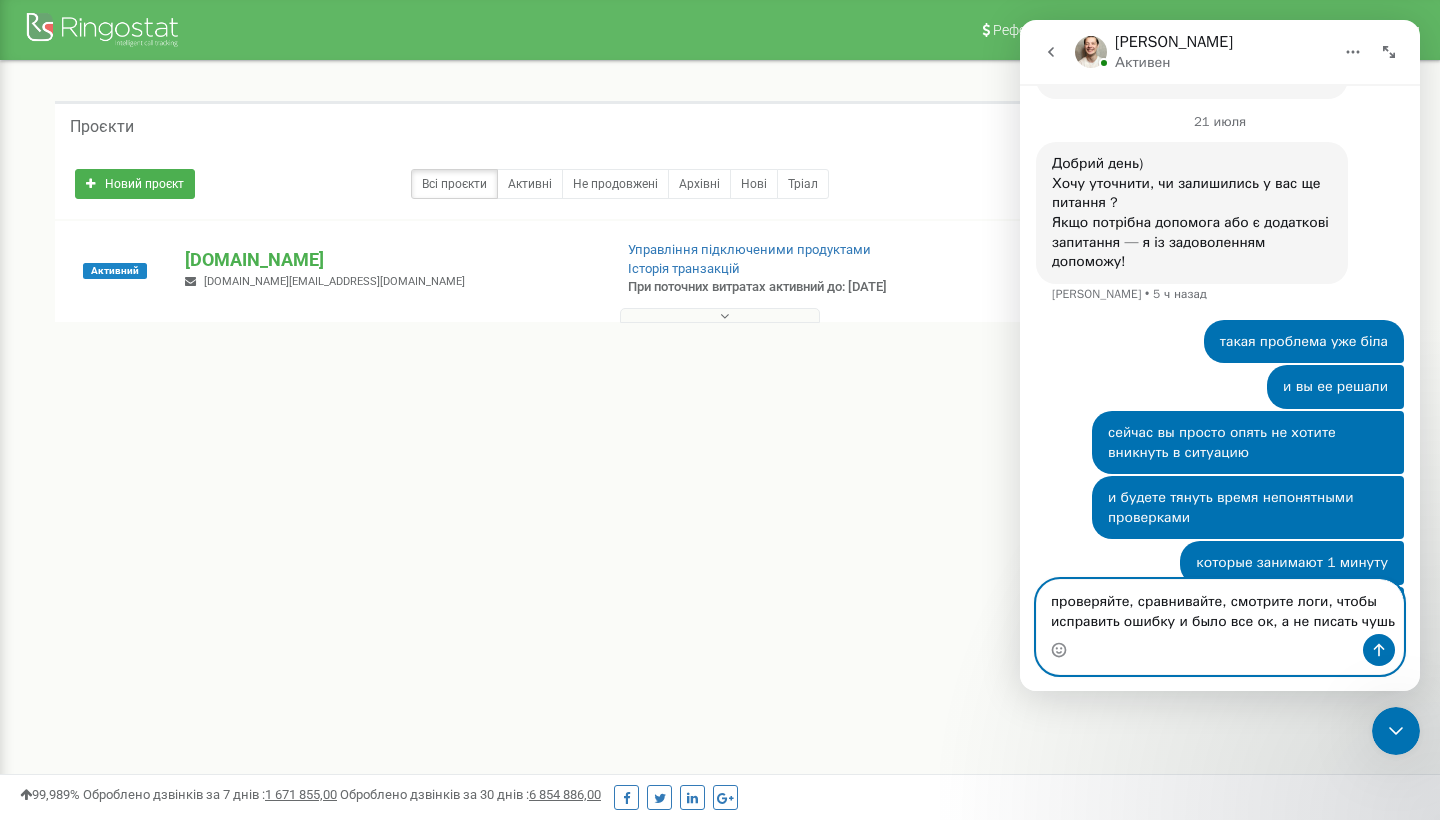 scroll, scrollTop: 6751, scrollLeft: 0, axis: vertical 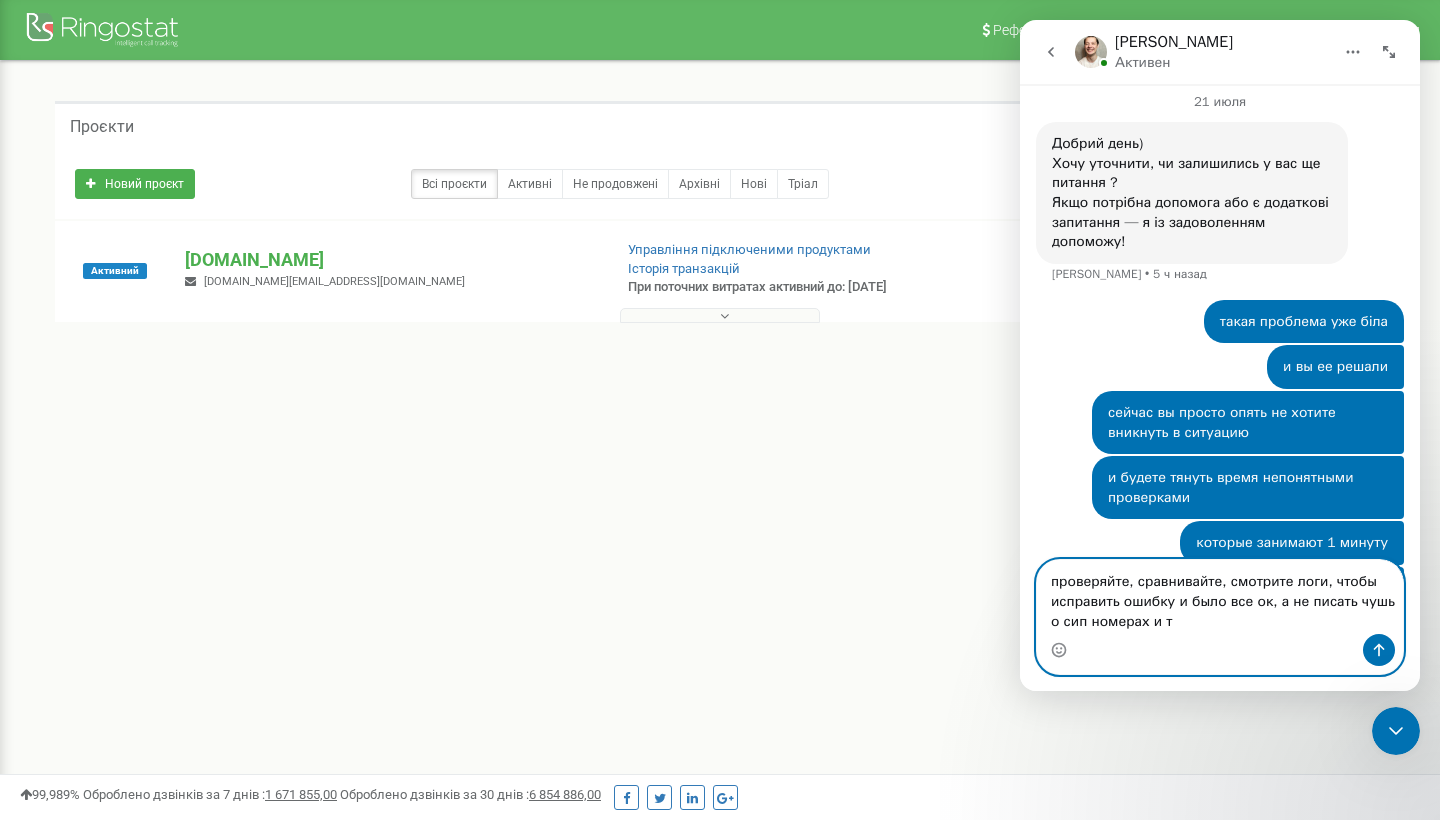 type on "проверяйте, сравнивайте, смотрите логи, чтобы исправить ошибку и было все ок, а не писать чушь о сип номерах и тд" 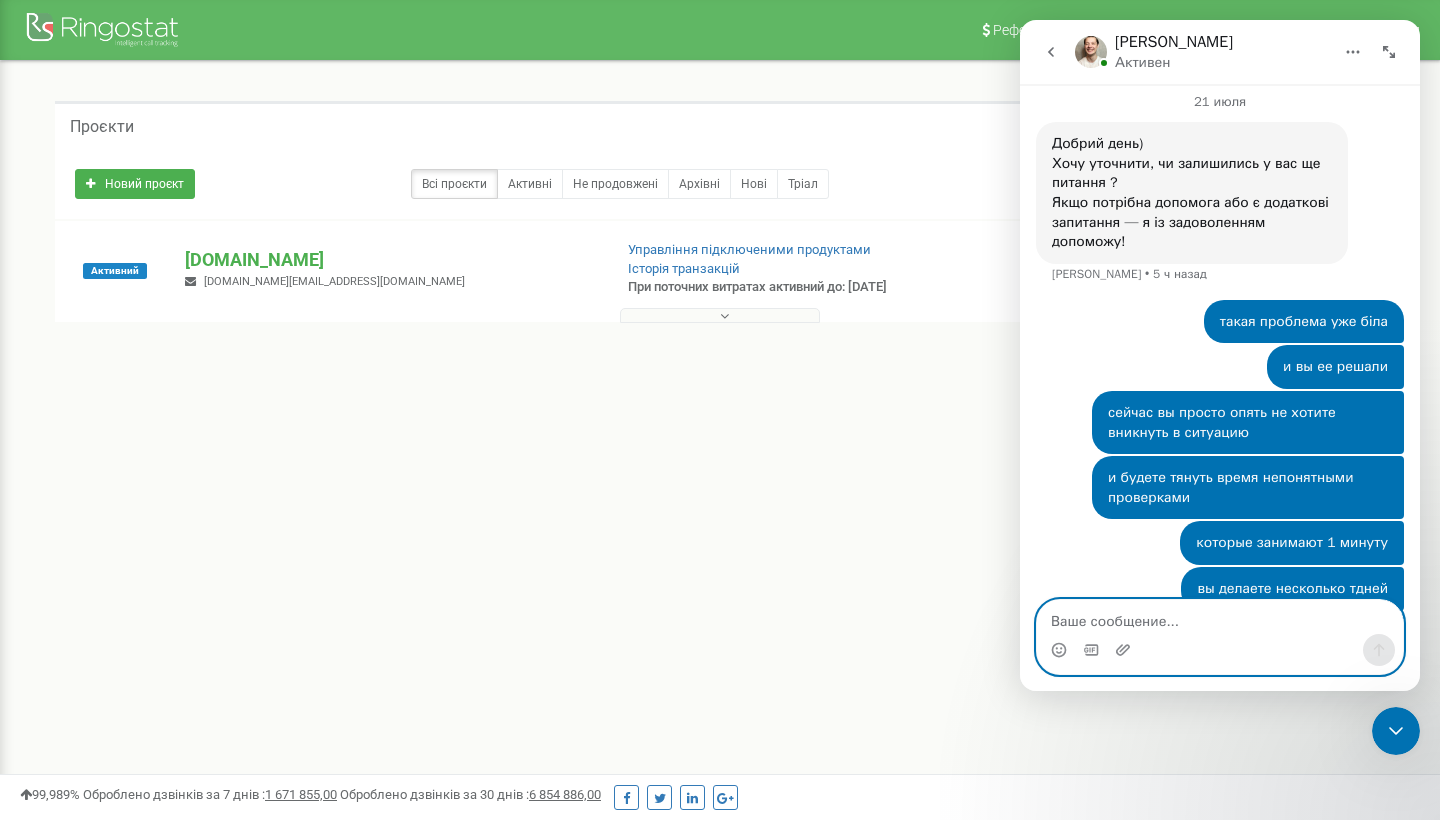 scroll, scrollTop: 6813, scrollLeft: 0, axis: vertical 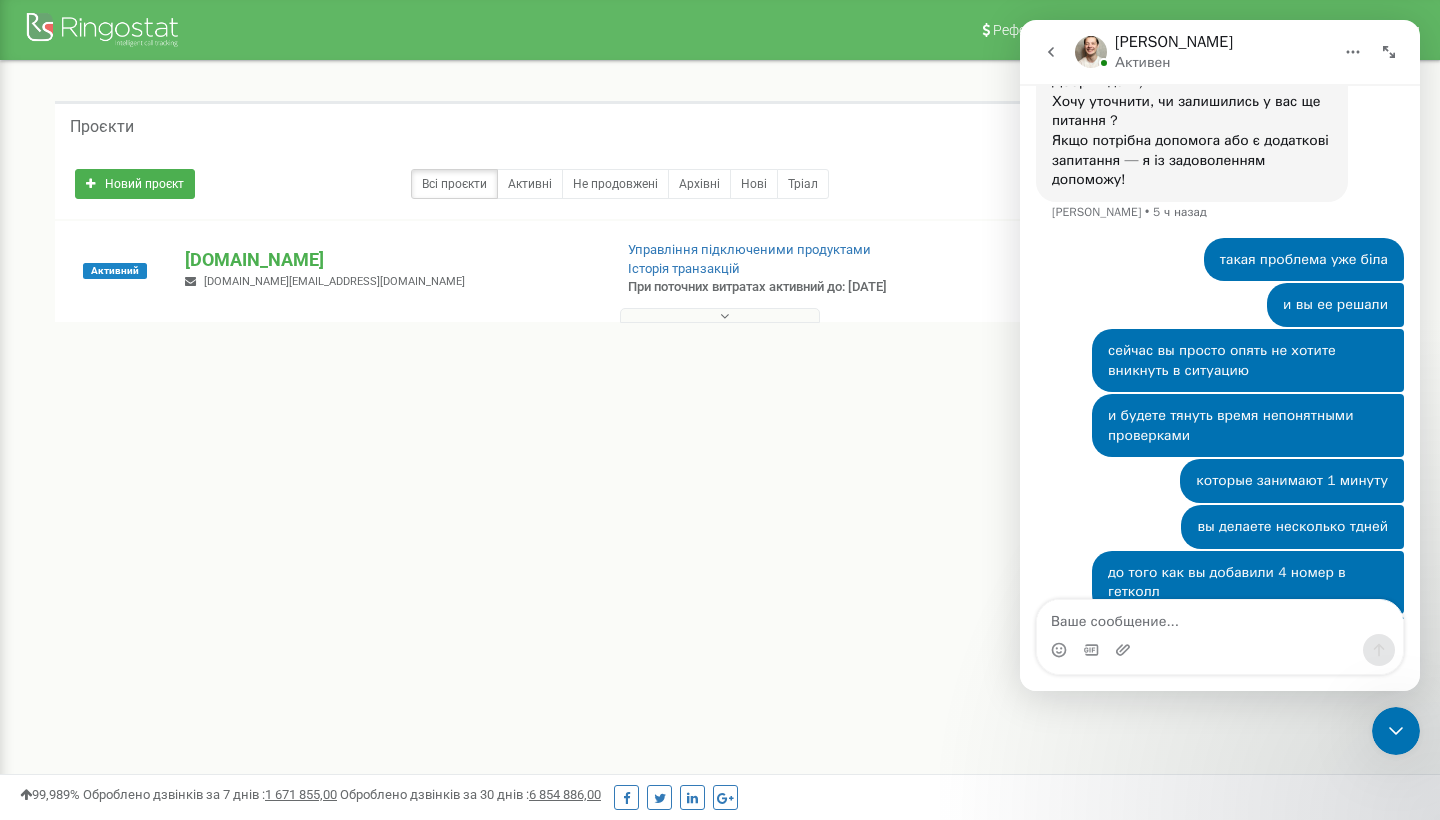 click on "было все окей [PERSON_NAME] что" at bounding box center (1220, 639) 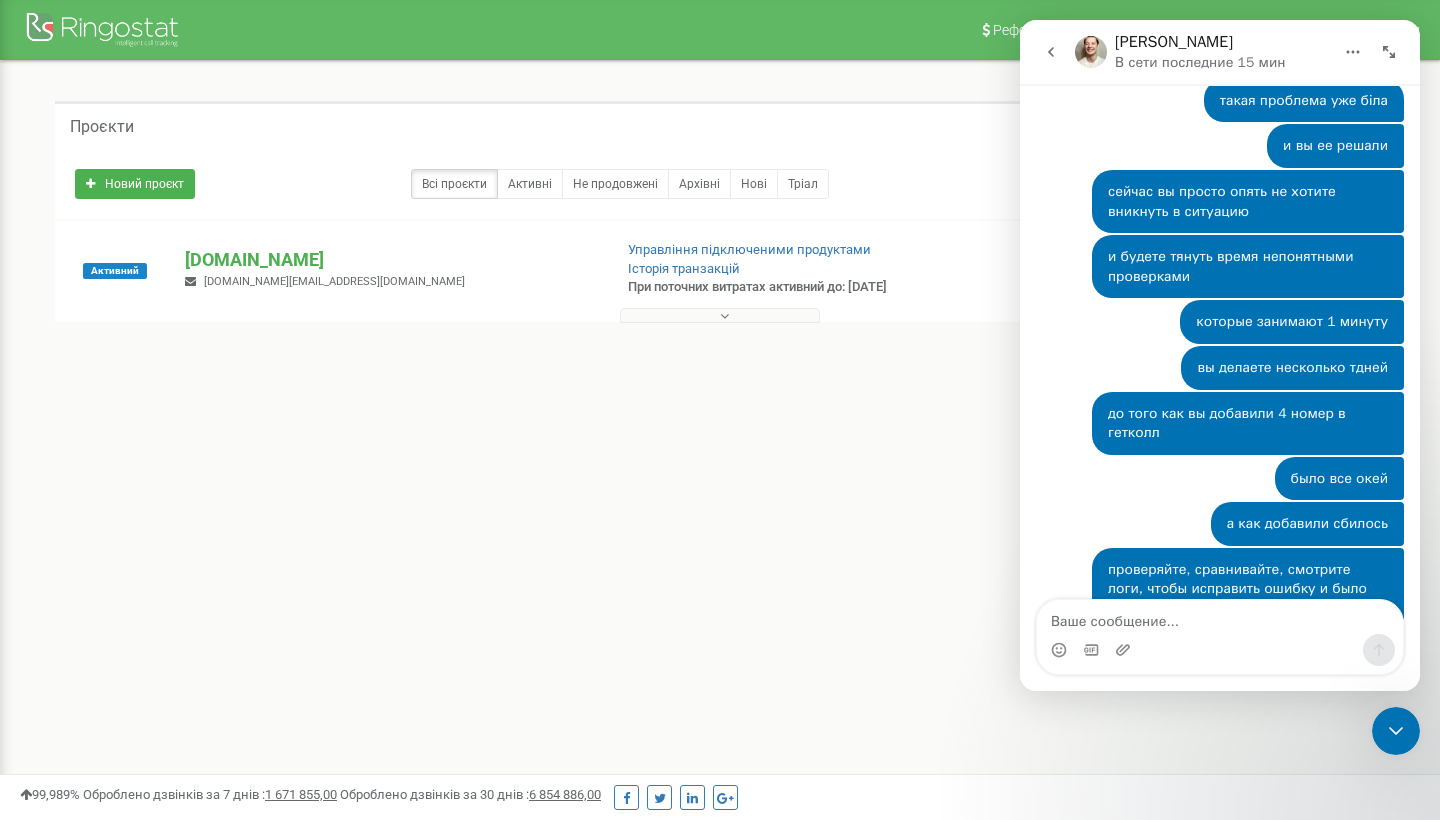 scroll, scrollTop: 7138, scrollLeft: 0, axis: vertical 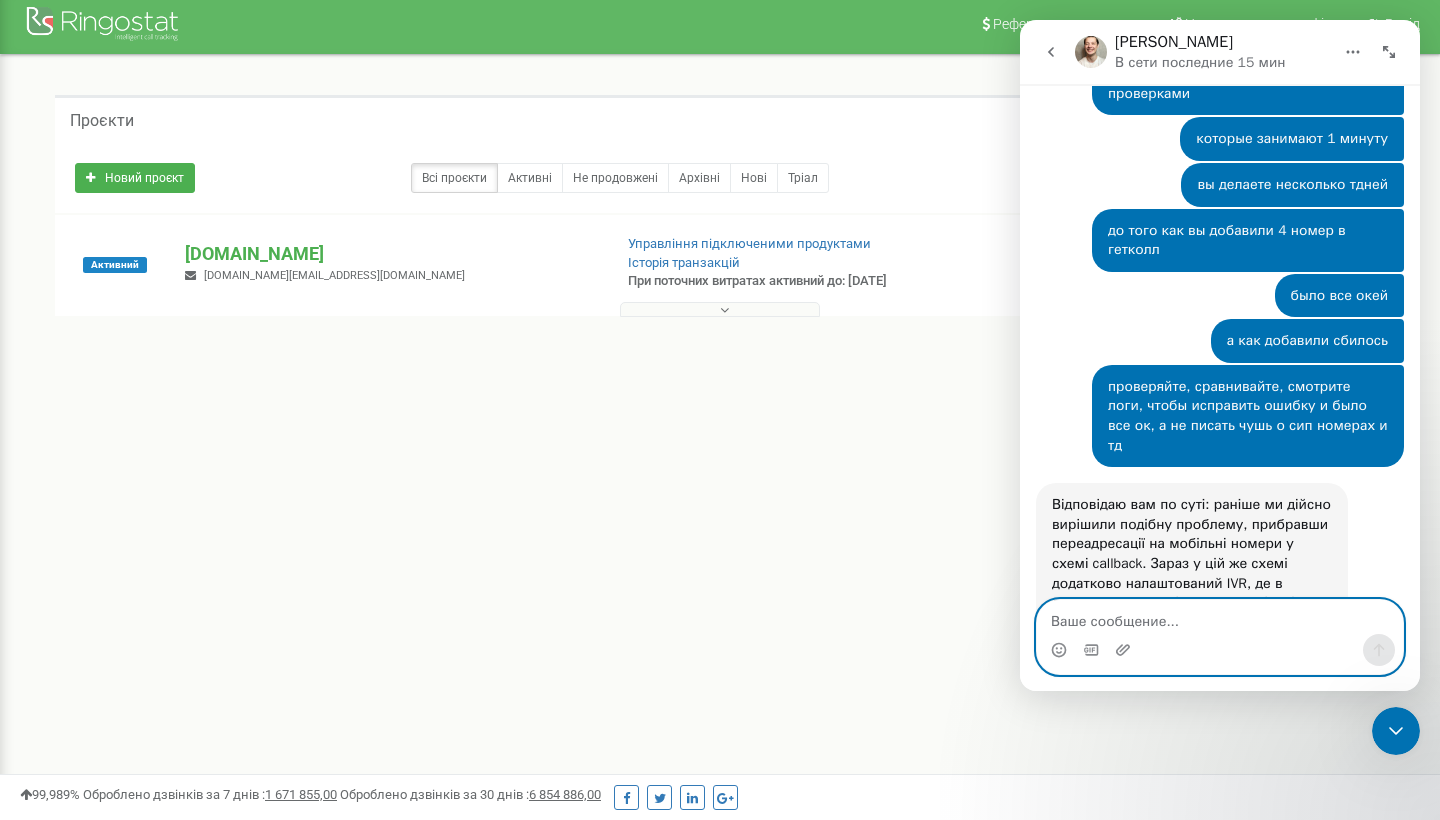 click at bounding box center [1220, 617] 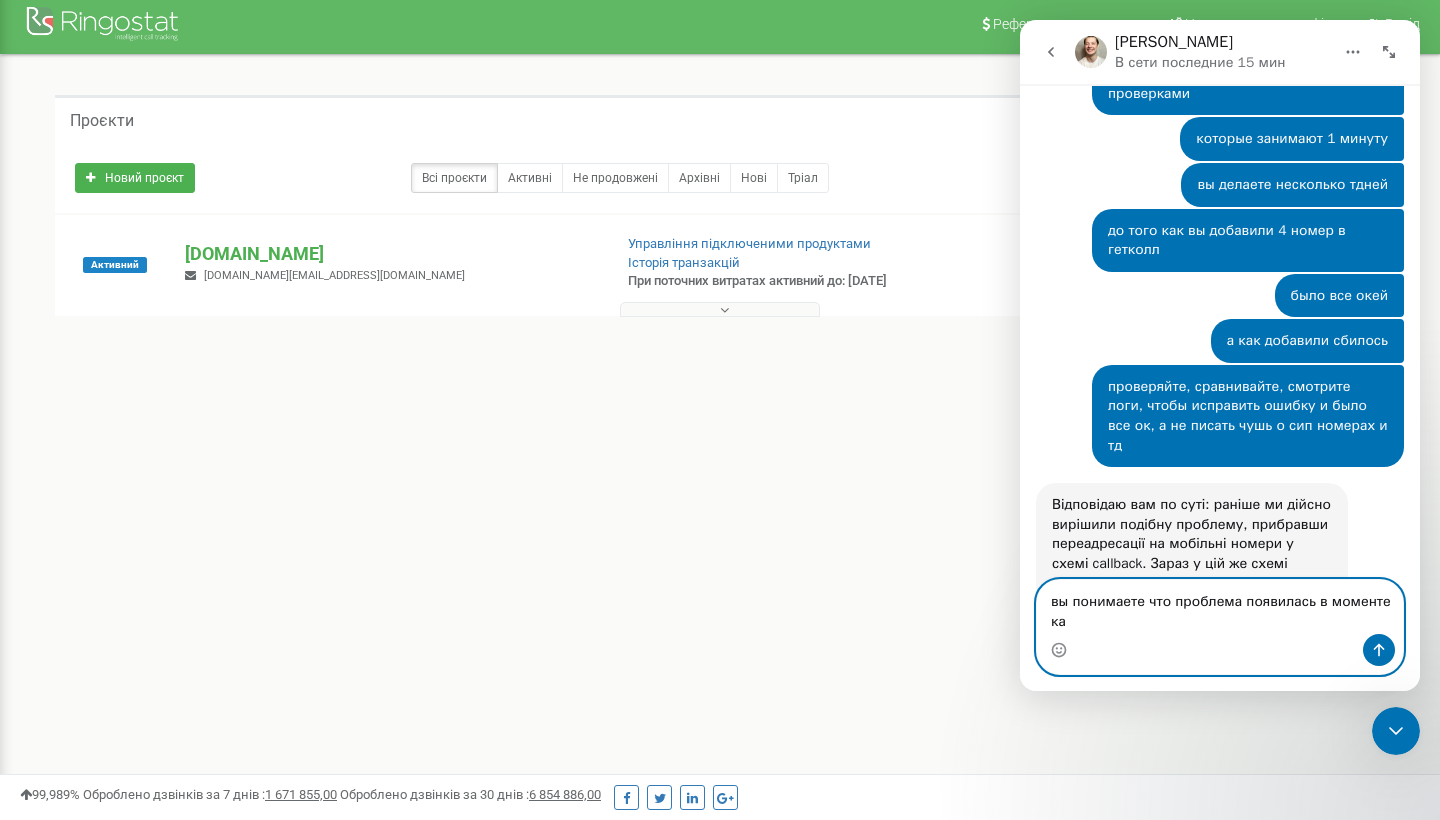 scroll, scrollTop: 7158, scrollLeft: 0, axis: vertical 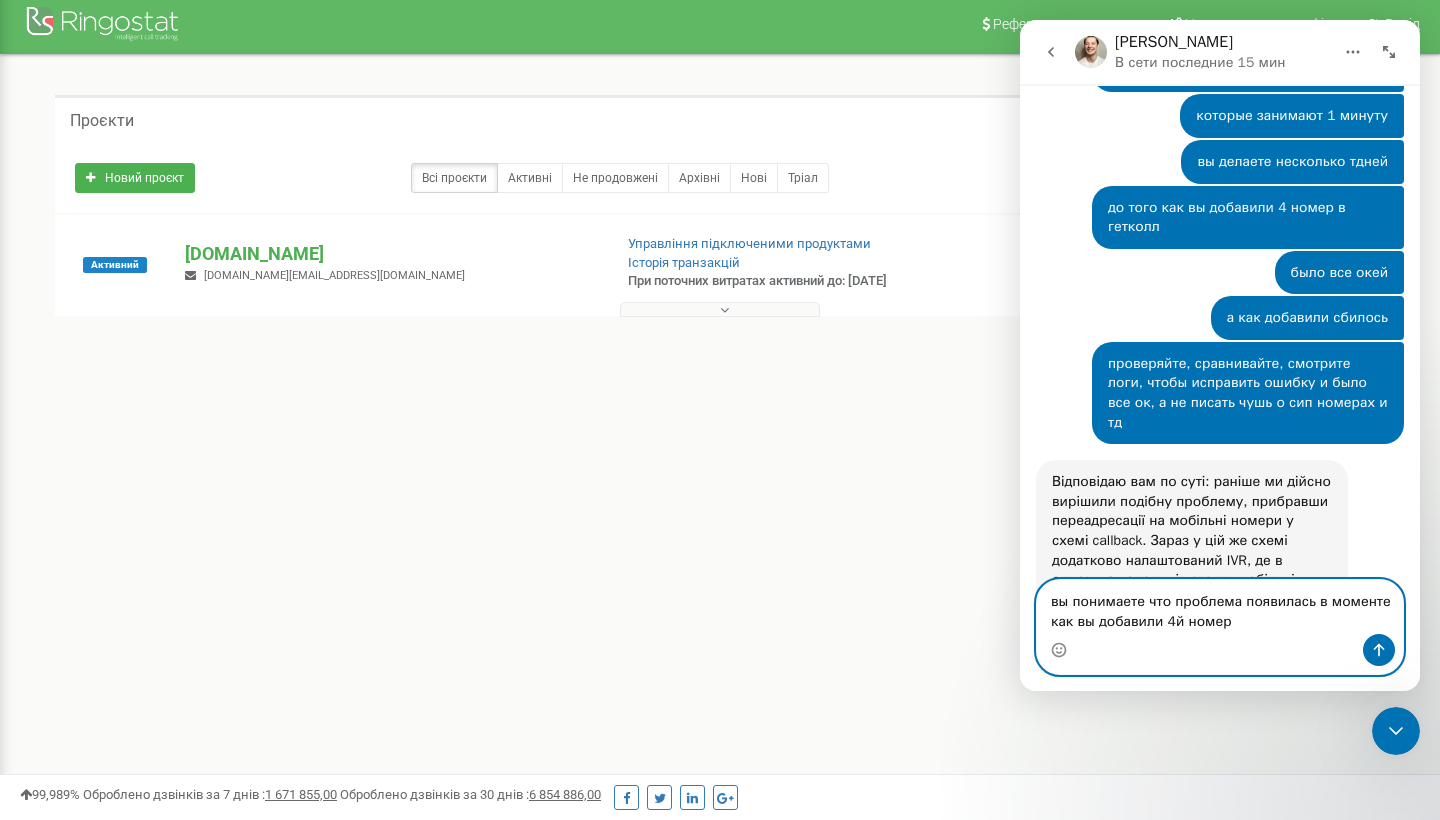 type on "вы понимаете что проблема появилась в моменте как вы добавили 4й номер?" 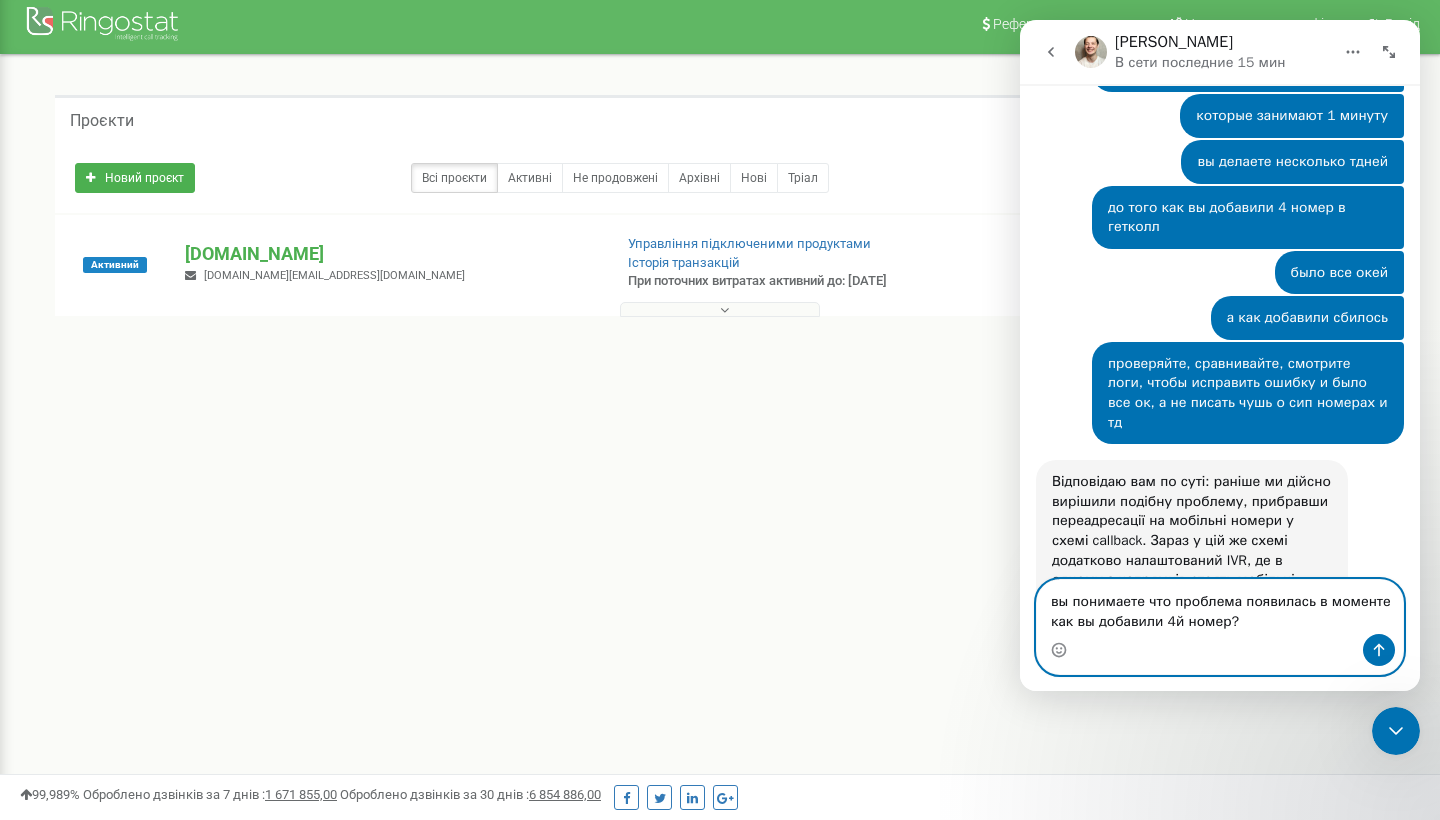 type 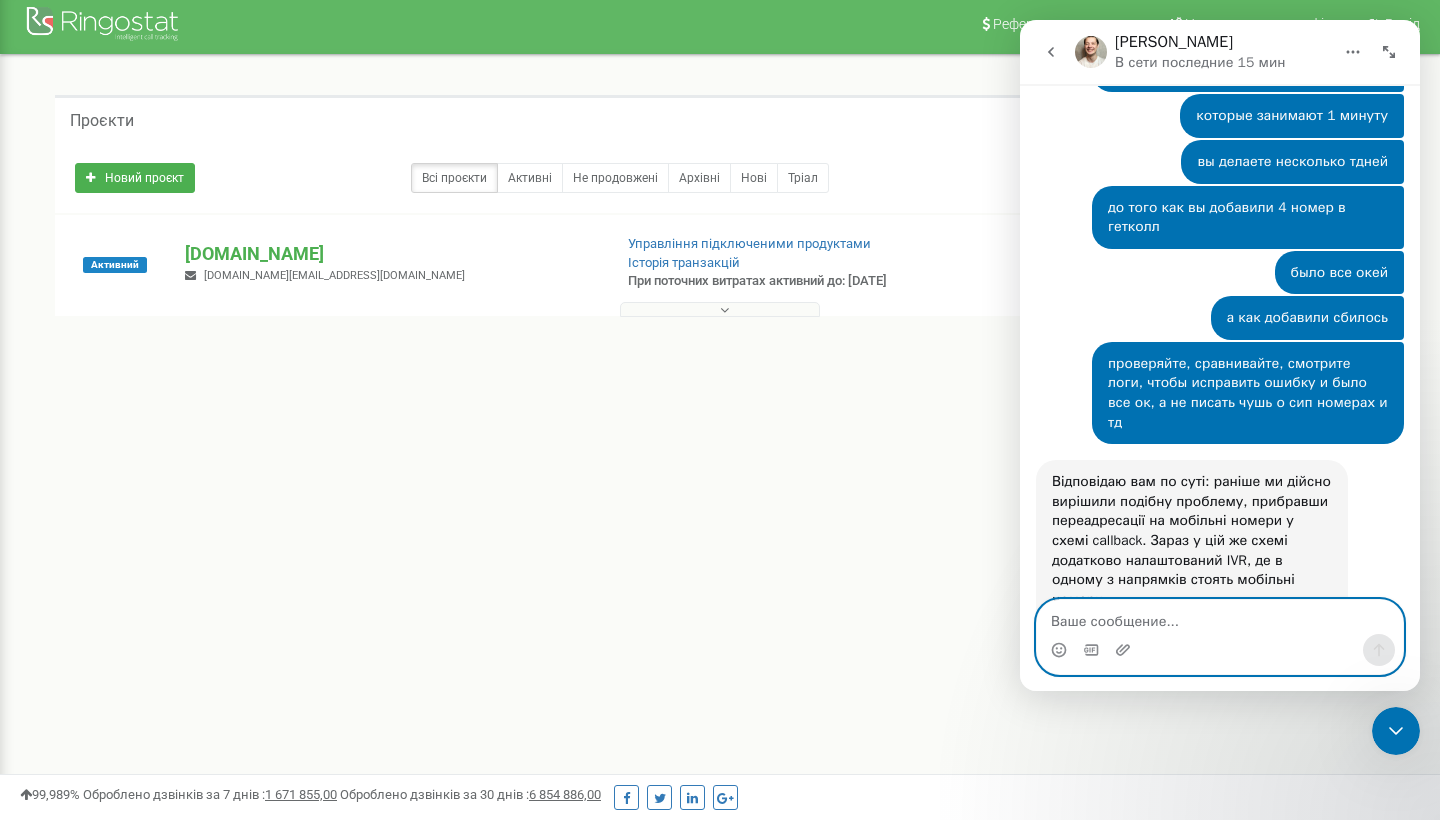 scroll, scrollTop: 0, scrollLeft: 0, axis: both 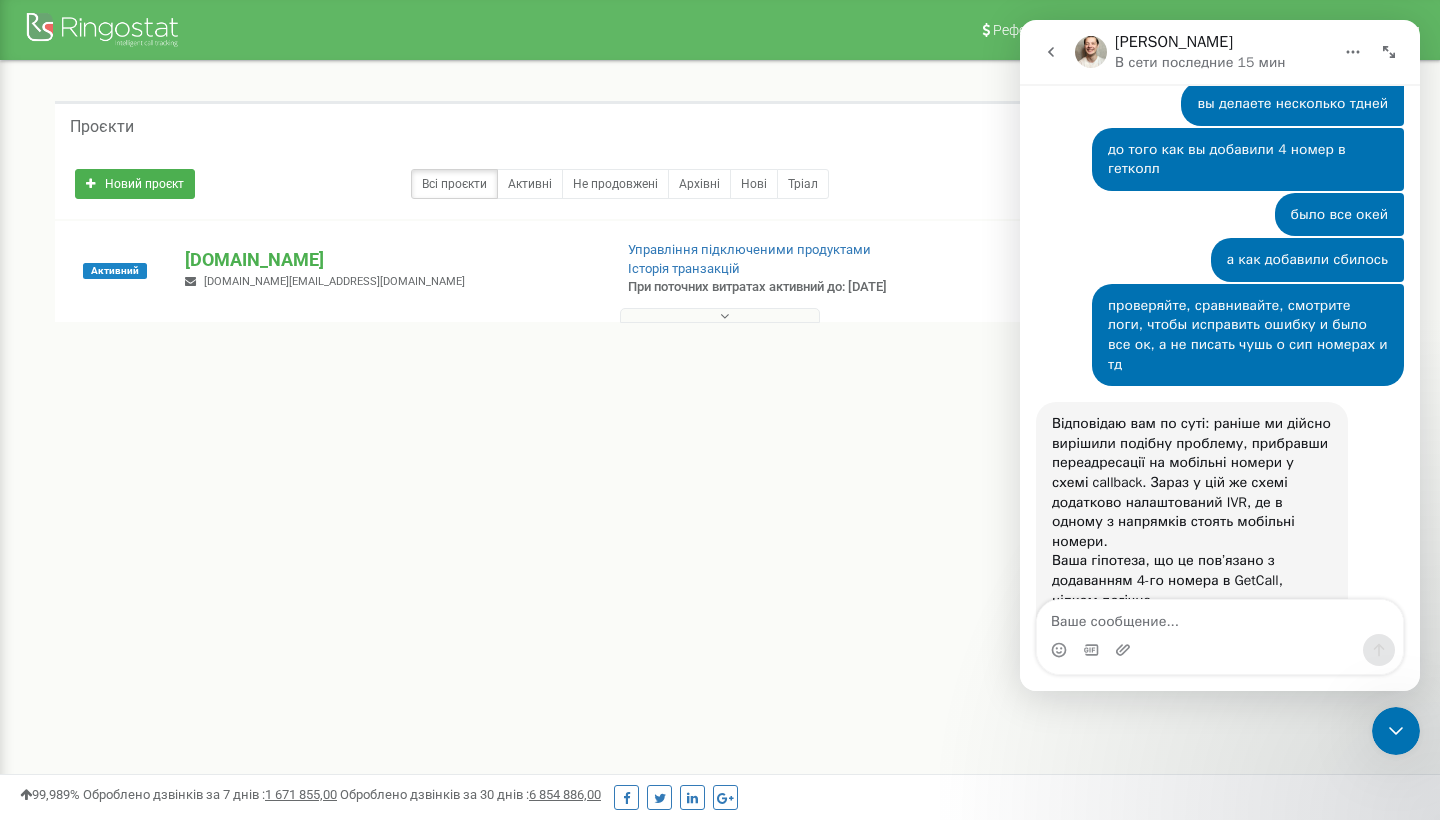 click on "Ваша гіпотеза, що це пов’язано з додаванням 4-го номера в GetCall, цілком логічна. Мета не тягнути час, а перевірити саме поточну конфігурацію — оскільки зміни були, і ситуація зараз має інші причини, ніж раніше." at bounding box center (1192, 629) 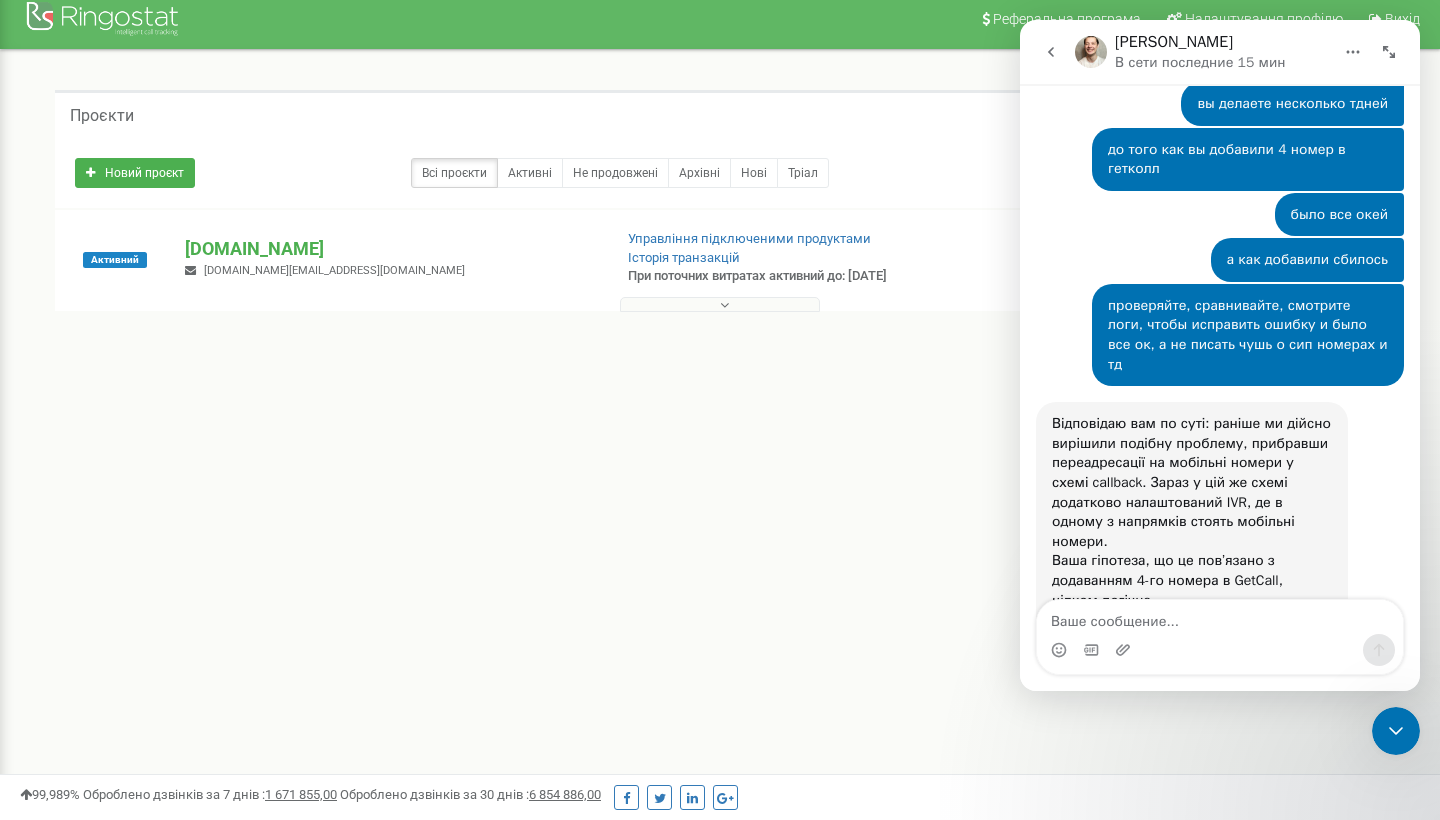 scroll, scrollTop: 13, scrollLeft: 0, axis: vertical 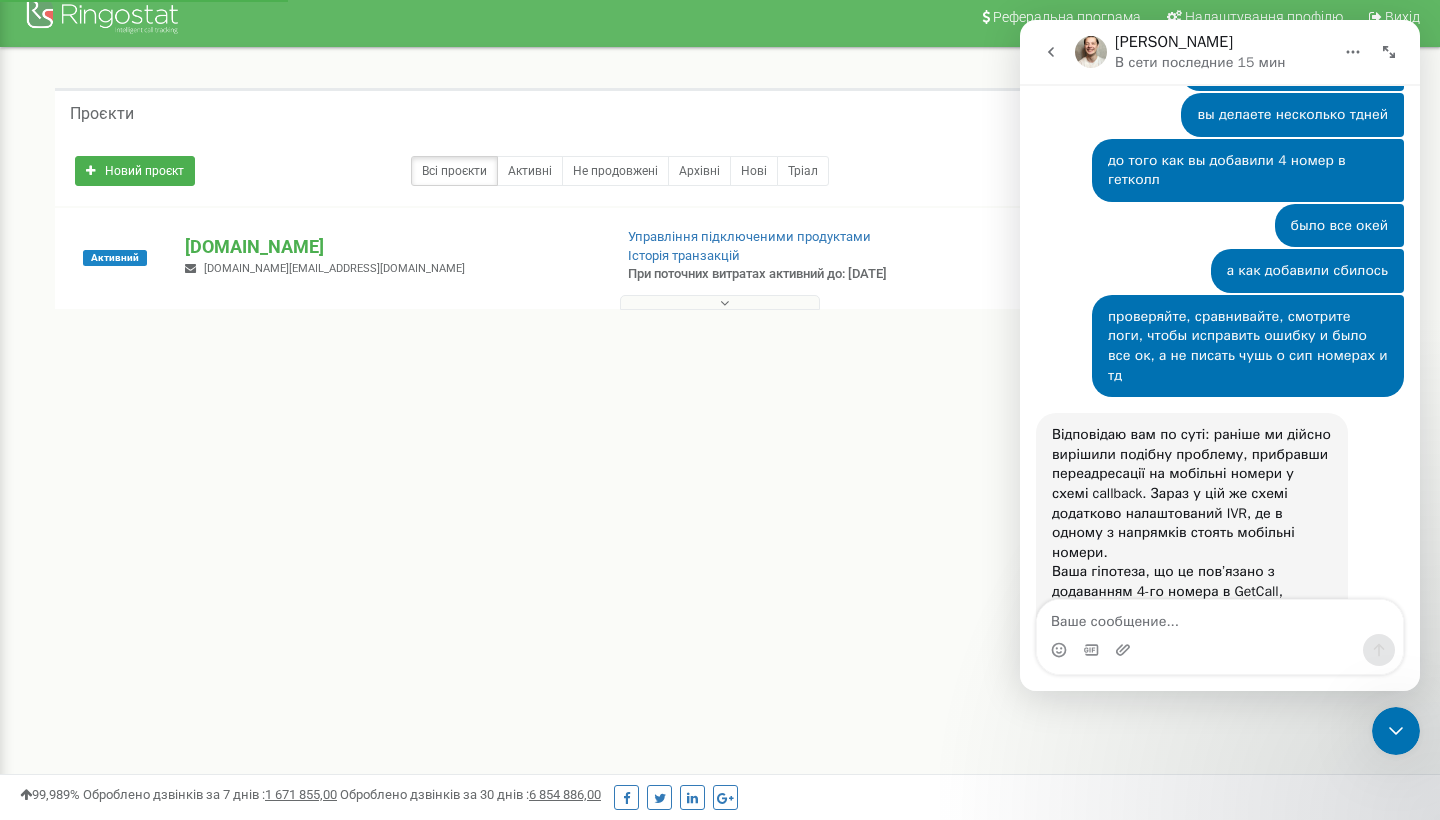 click 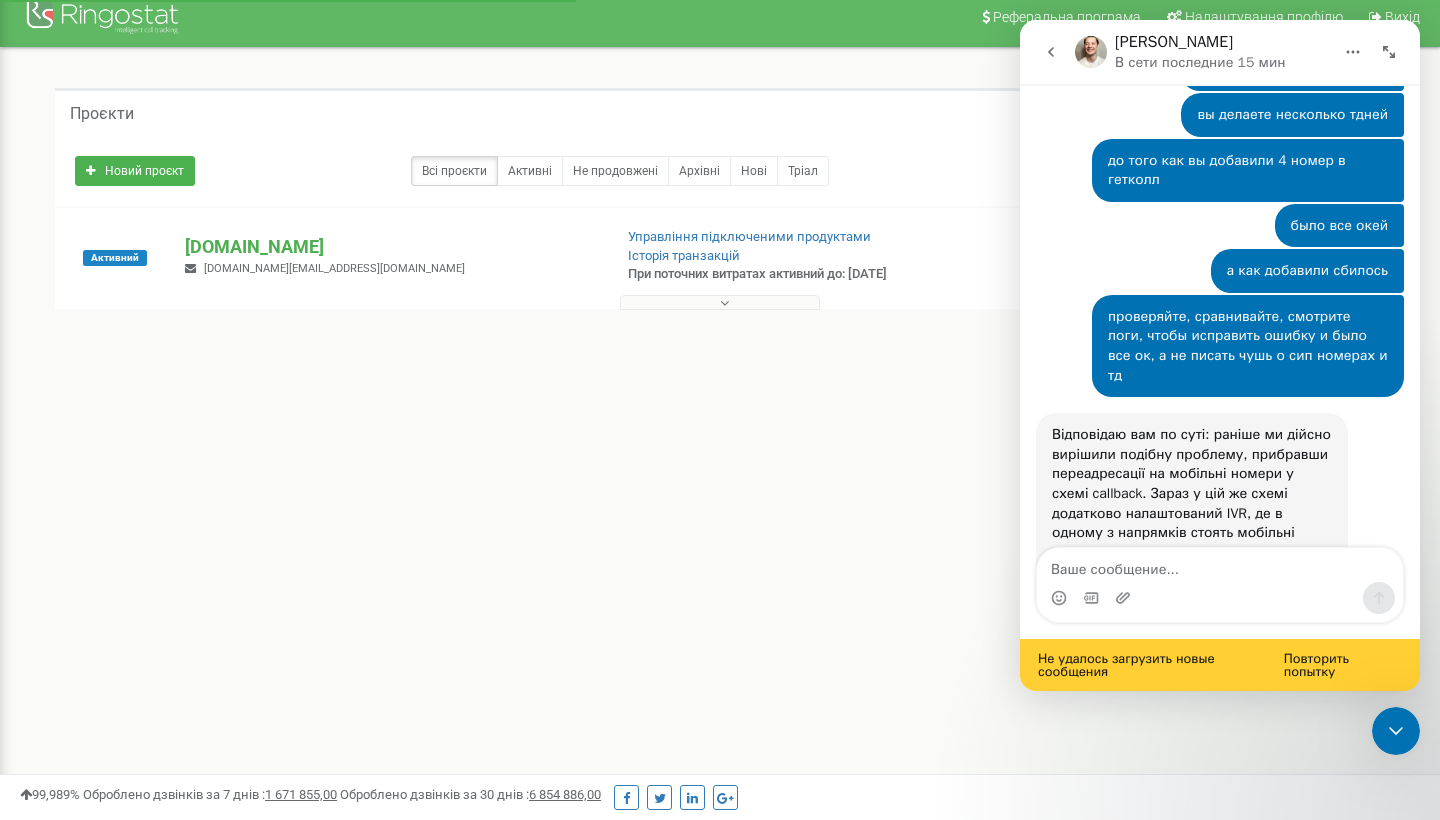 scroll, scrollTop: 0, scrollLeft: 0, axis: both 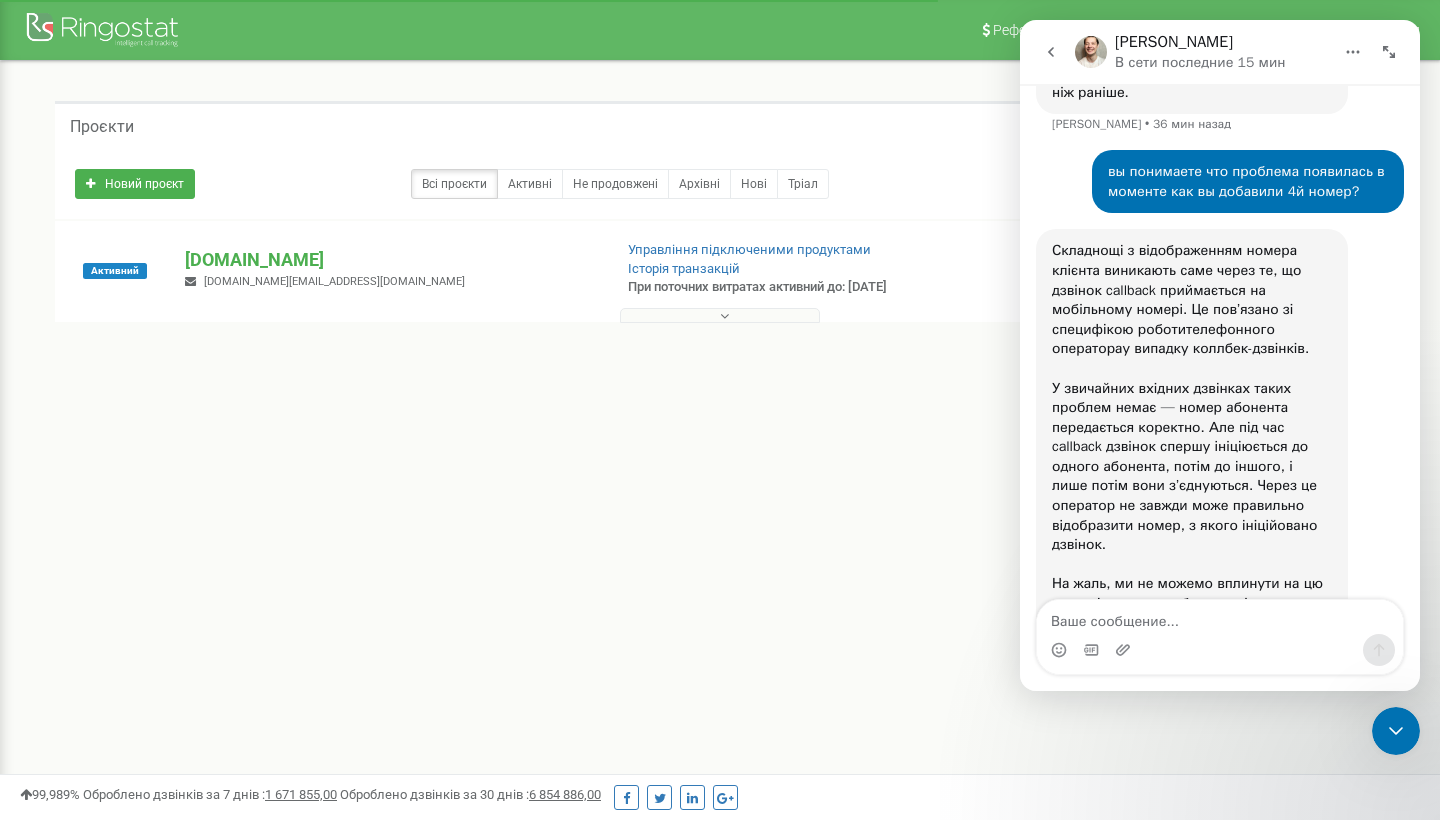 drag, startPoint x: 1117, startPoint y: 606, endPoint x: 1113, endPoint y: 625, distance: 19.416489 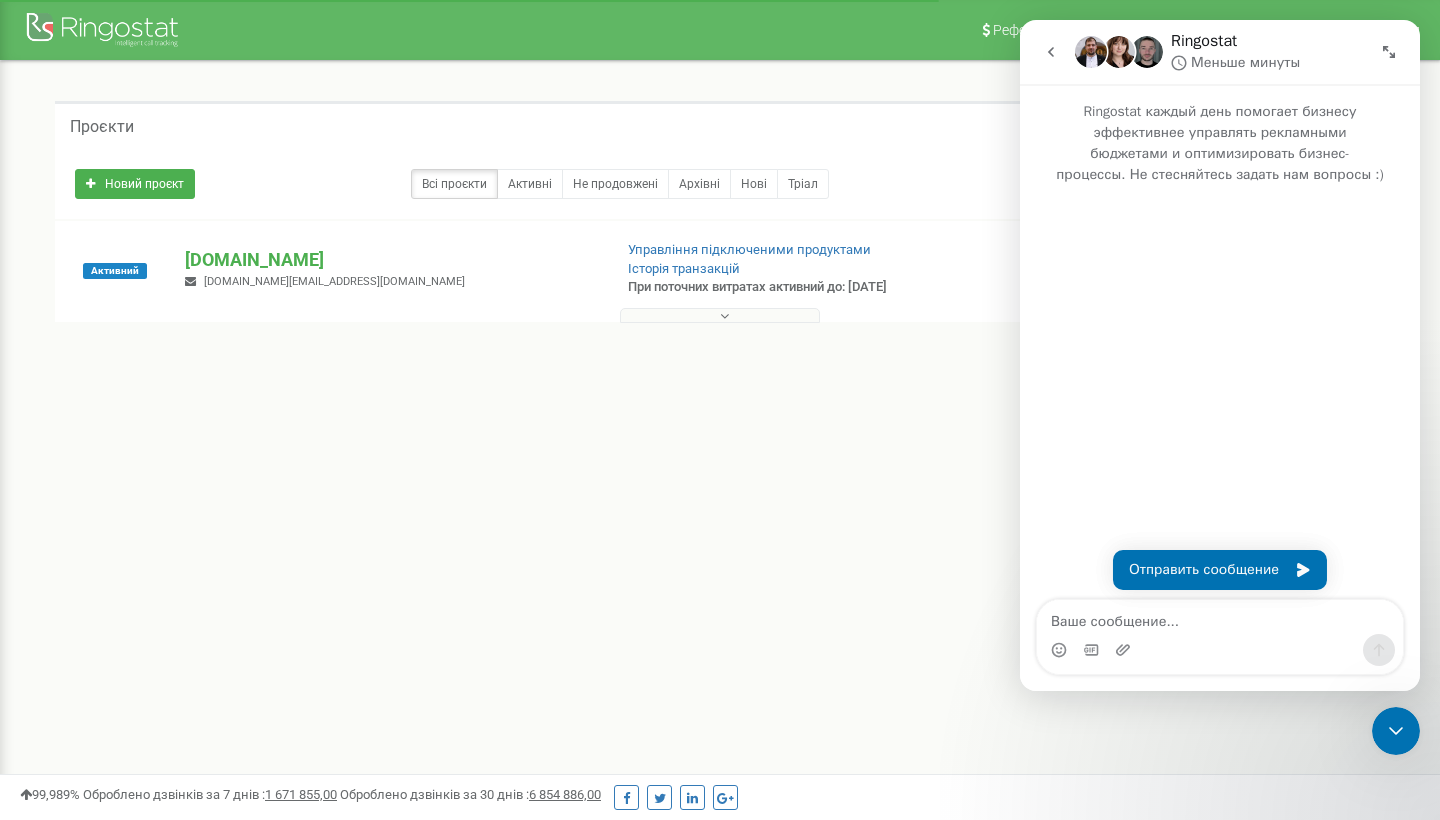 scroll, scrollTop: 0, scrollLeft: 0, axis: both 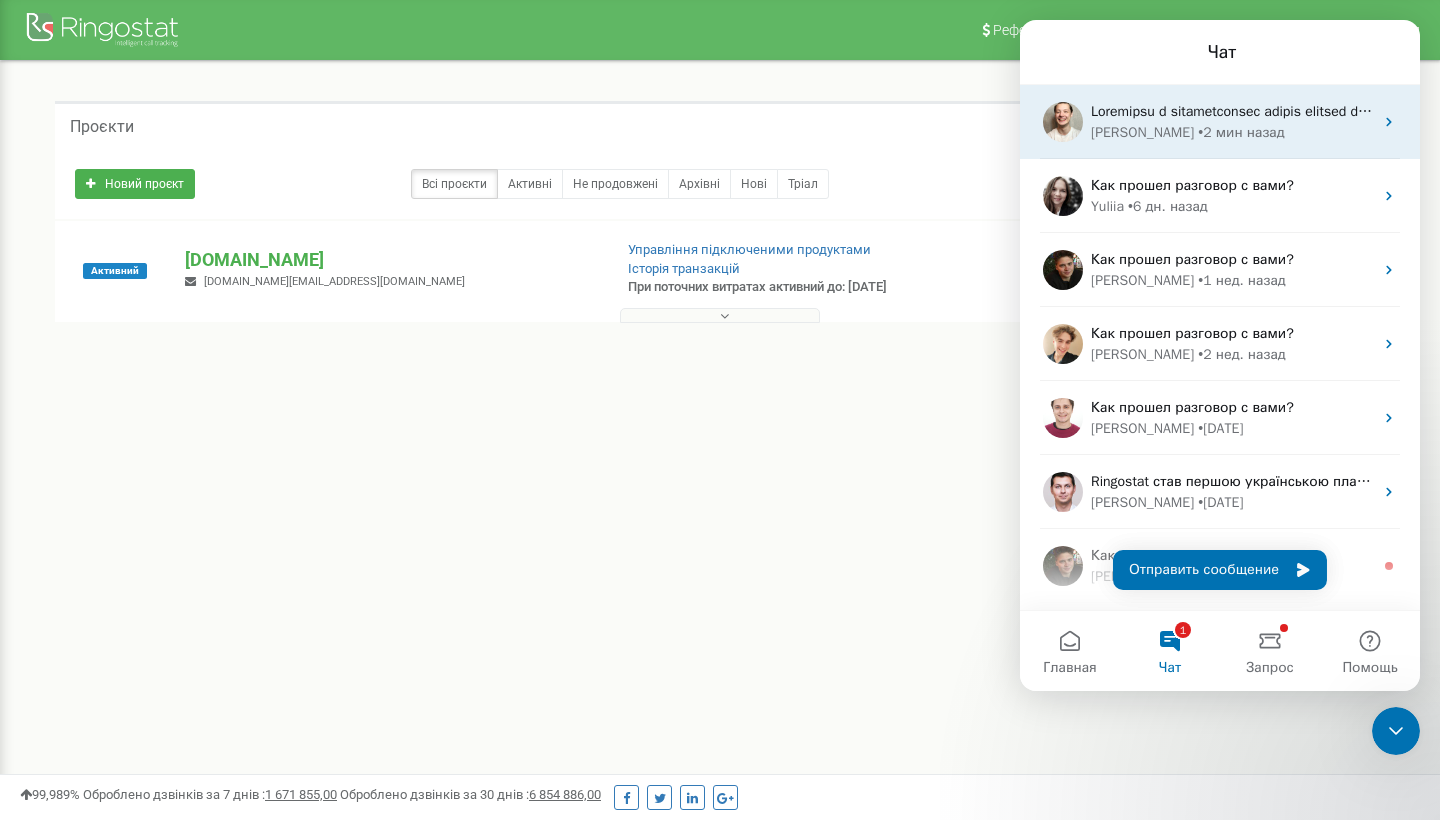 click on "•  2 мин назад" at bounding box center (1241, 132) 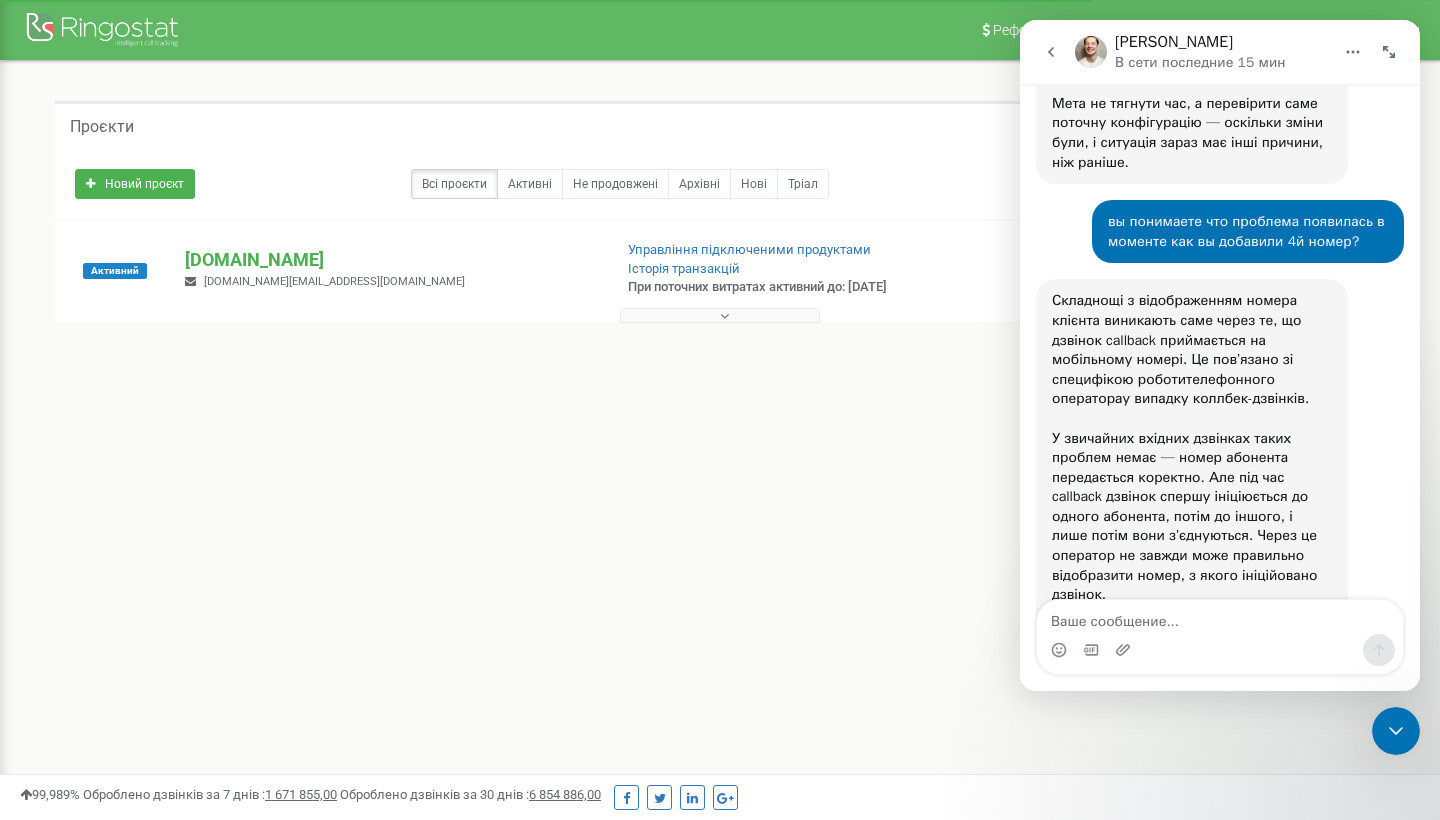 scroll, scrollTop: 7750, scrollLeft: 0, axis: vertical 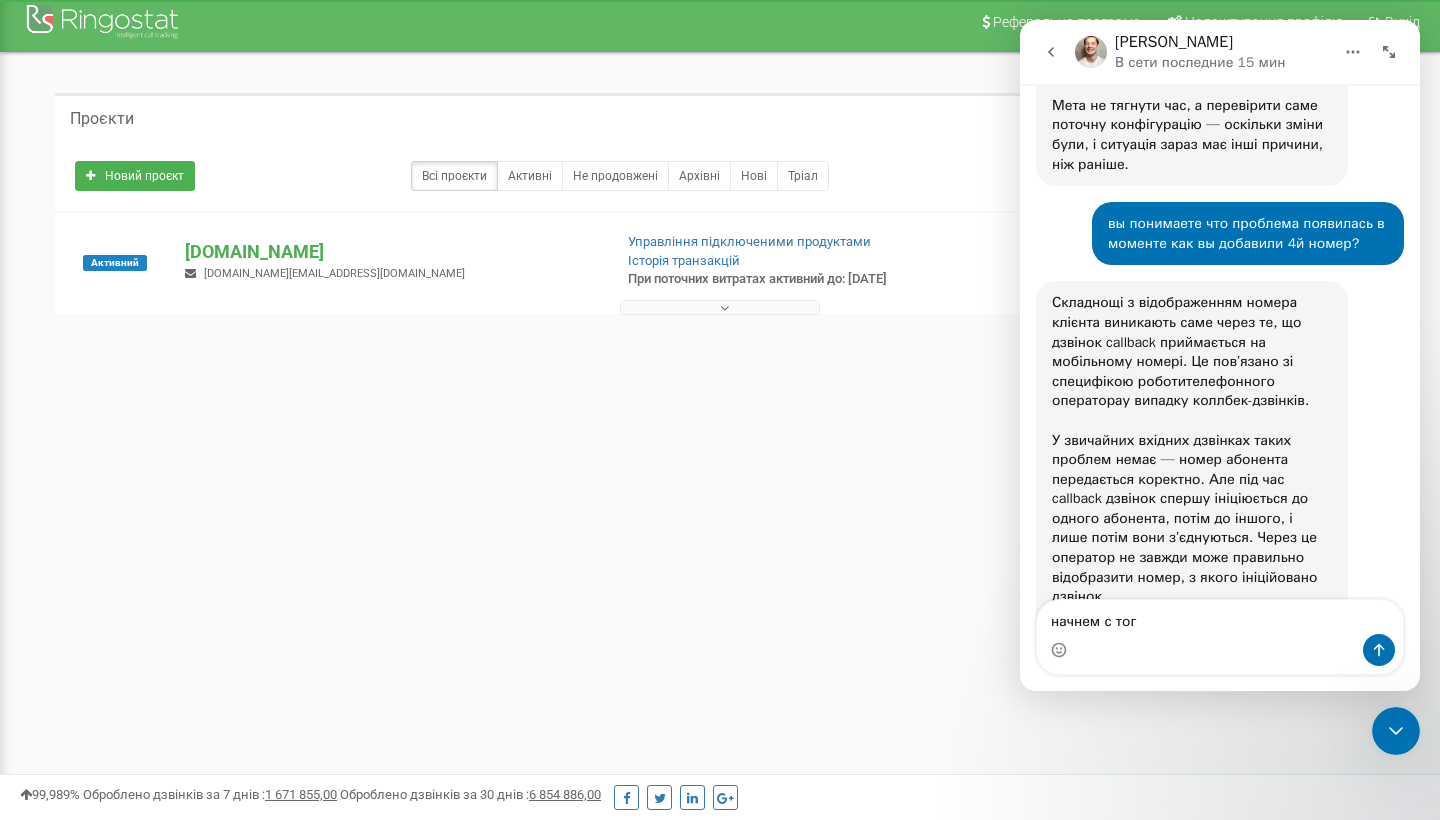 type on "начнем с того" 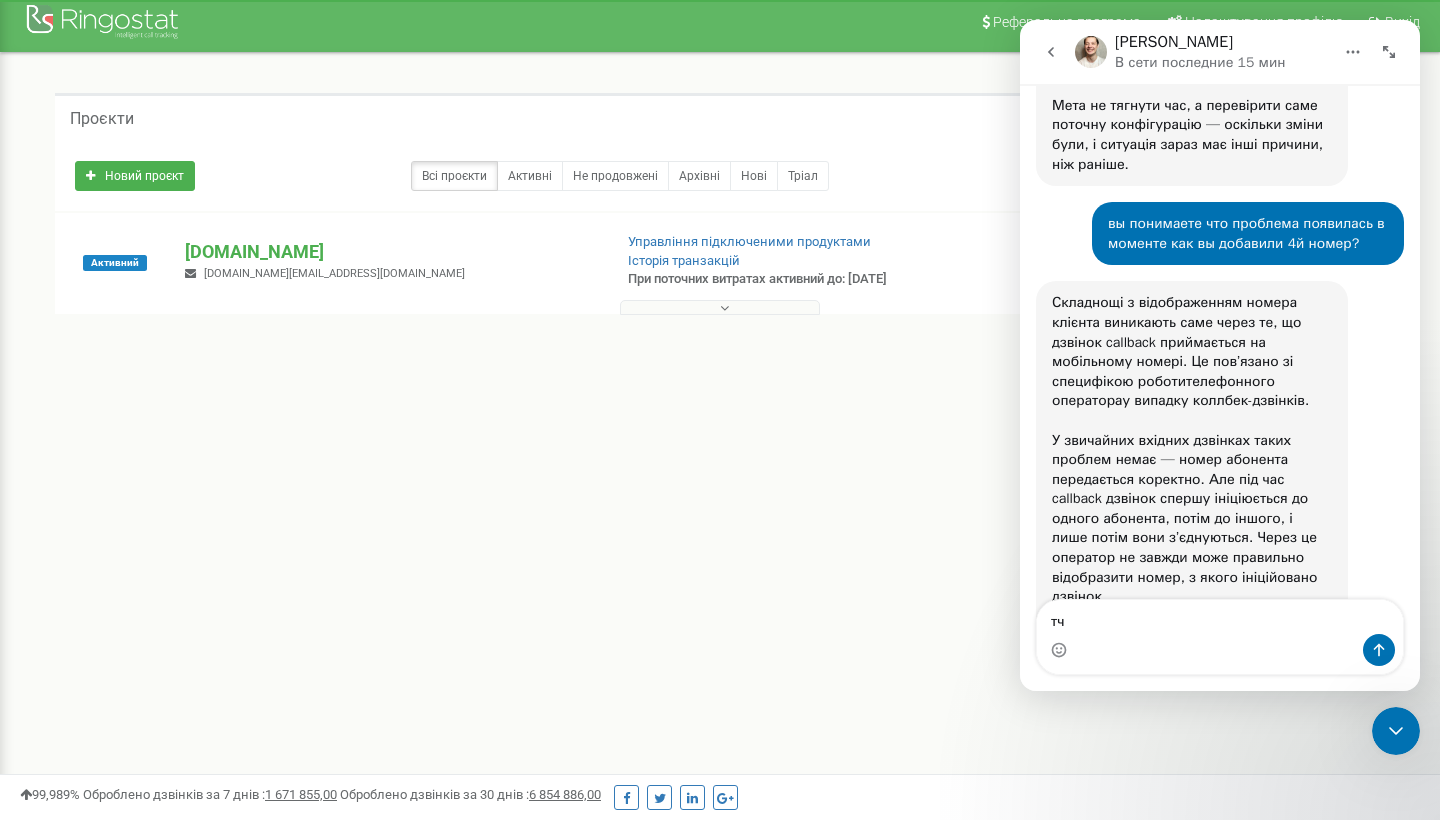 click on "тч" at bounding box center (1220, 617) 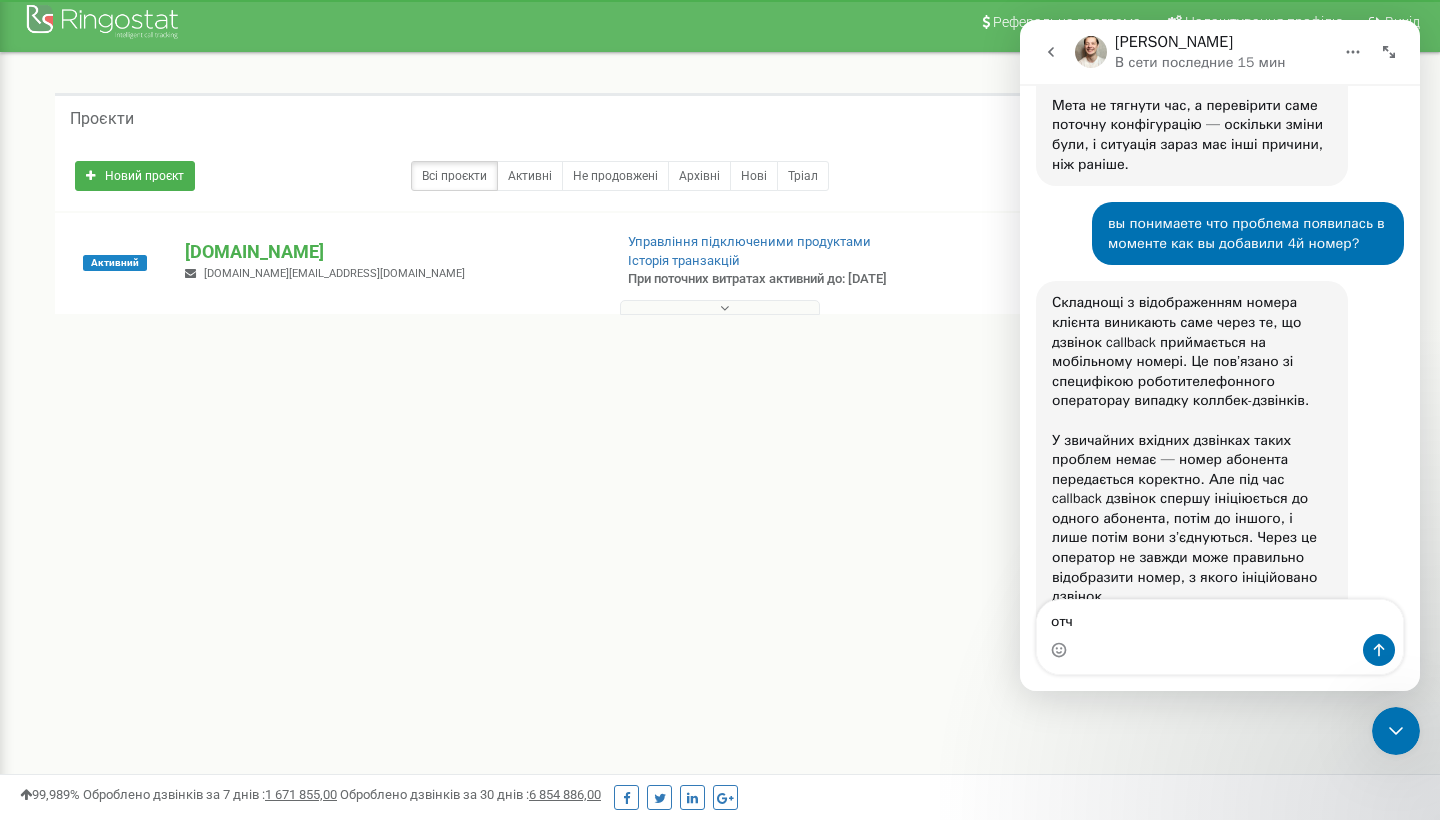 scroll, scrollTop: 0, scrollLeft: 0, axis: both 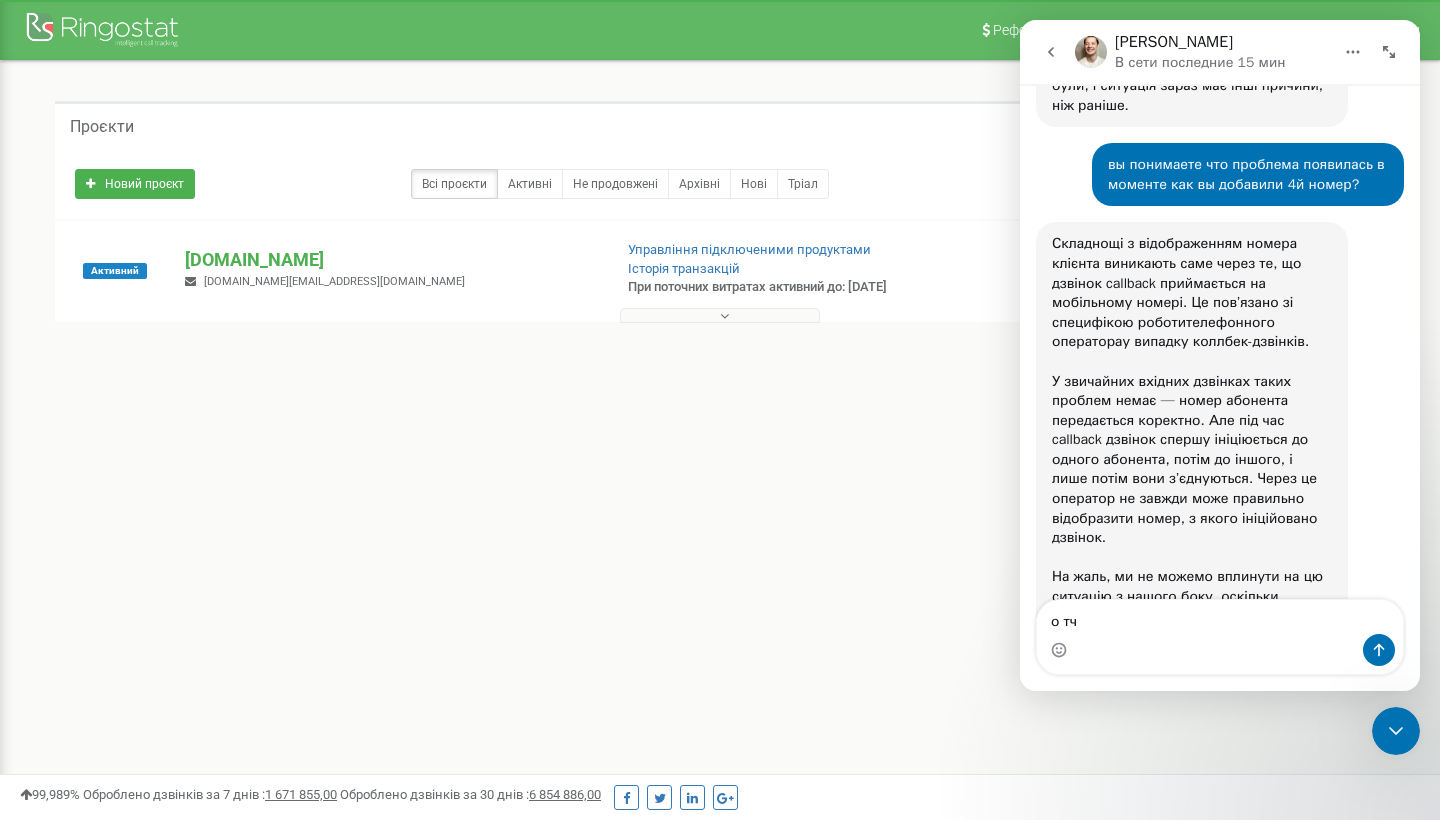 click on "тч" at bounding box center [1220, 617] 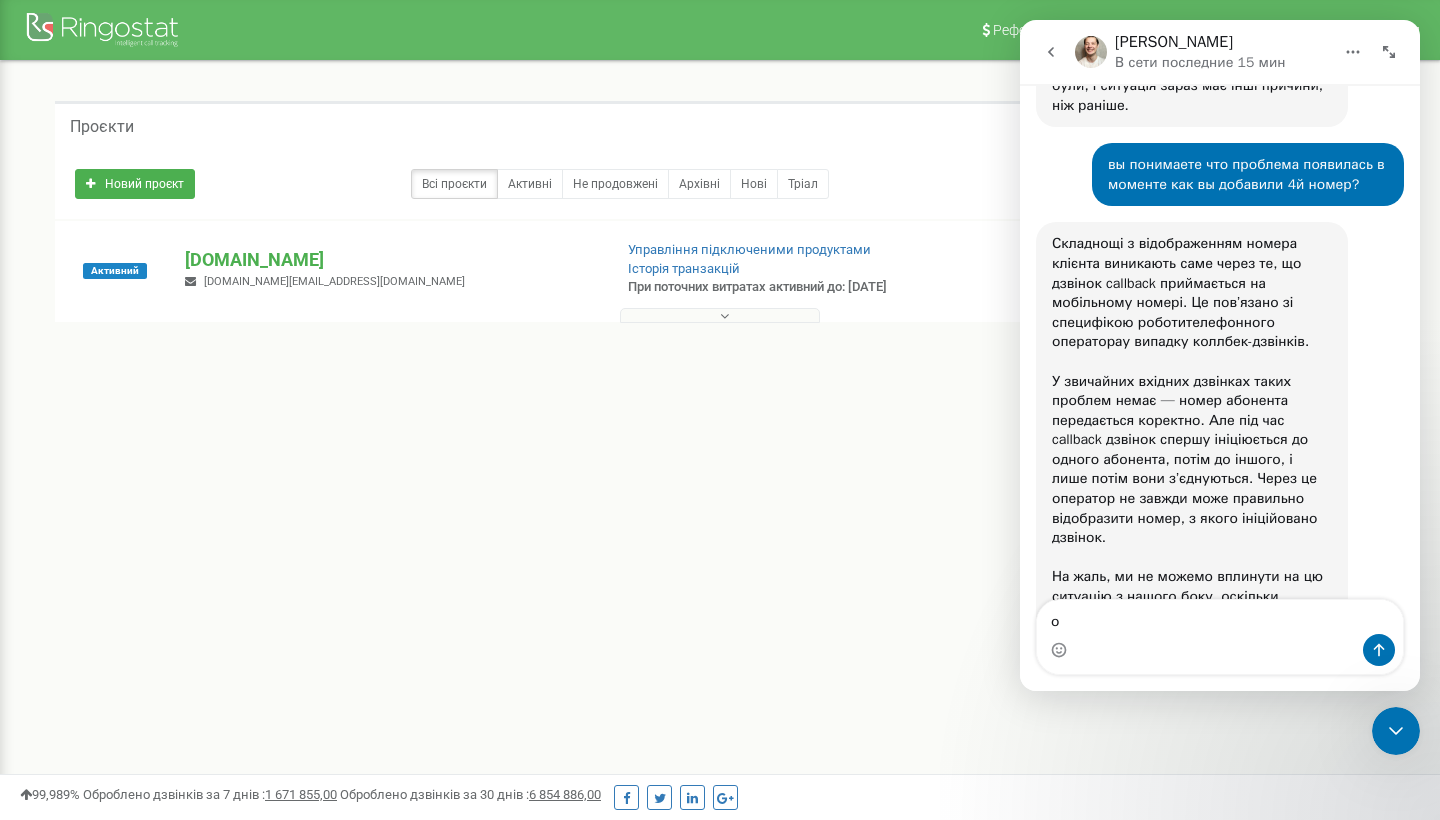 type on "о" 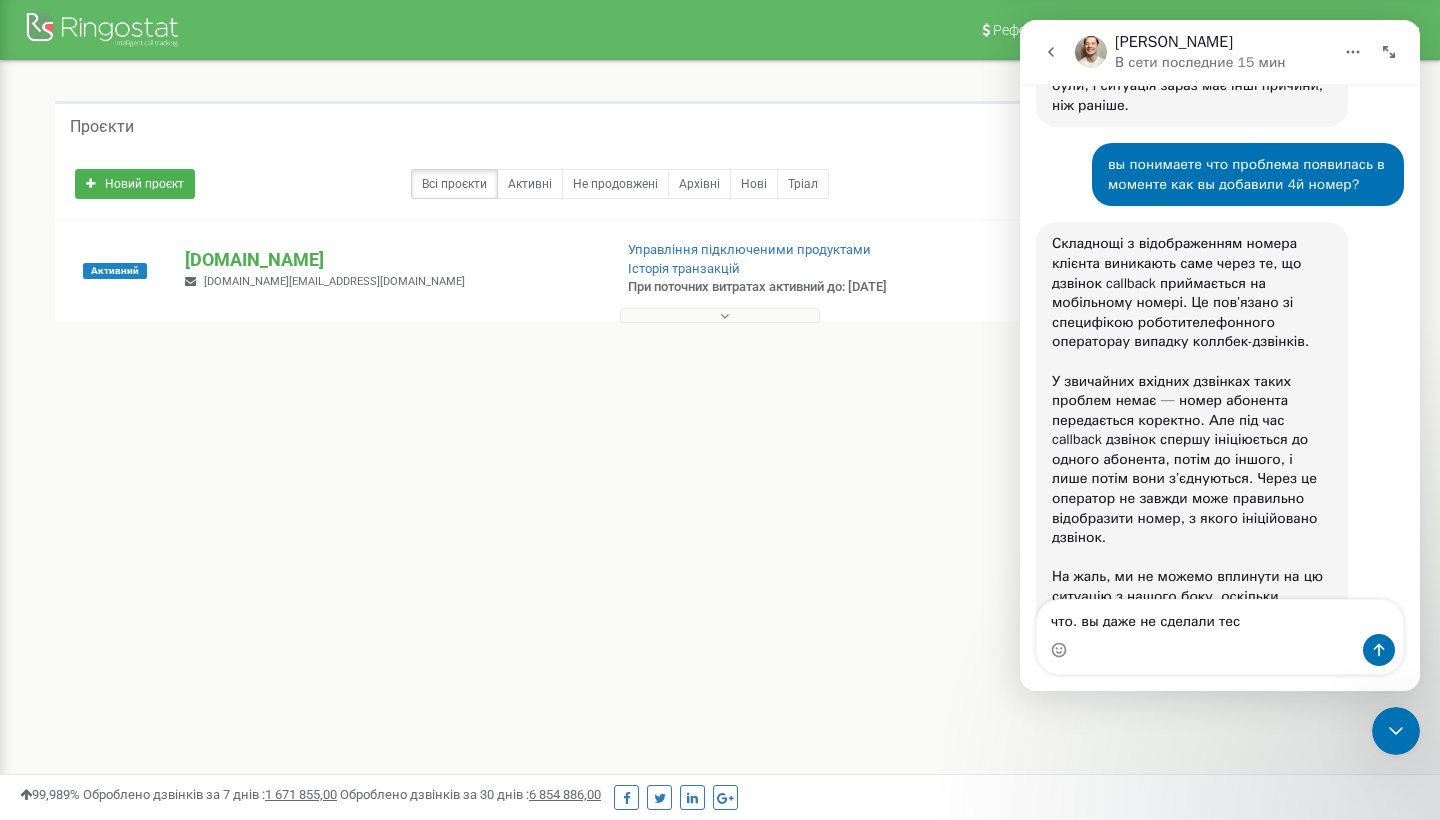 type on "что. вы даже не сделали тест" 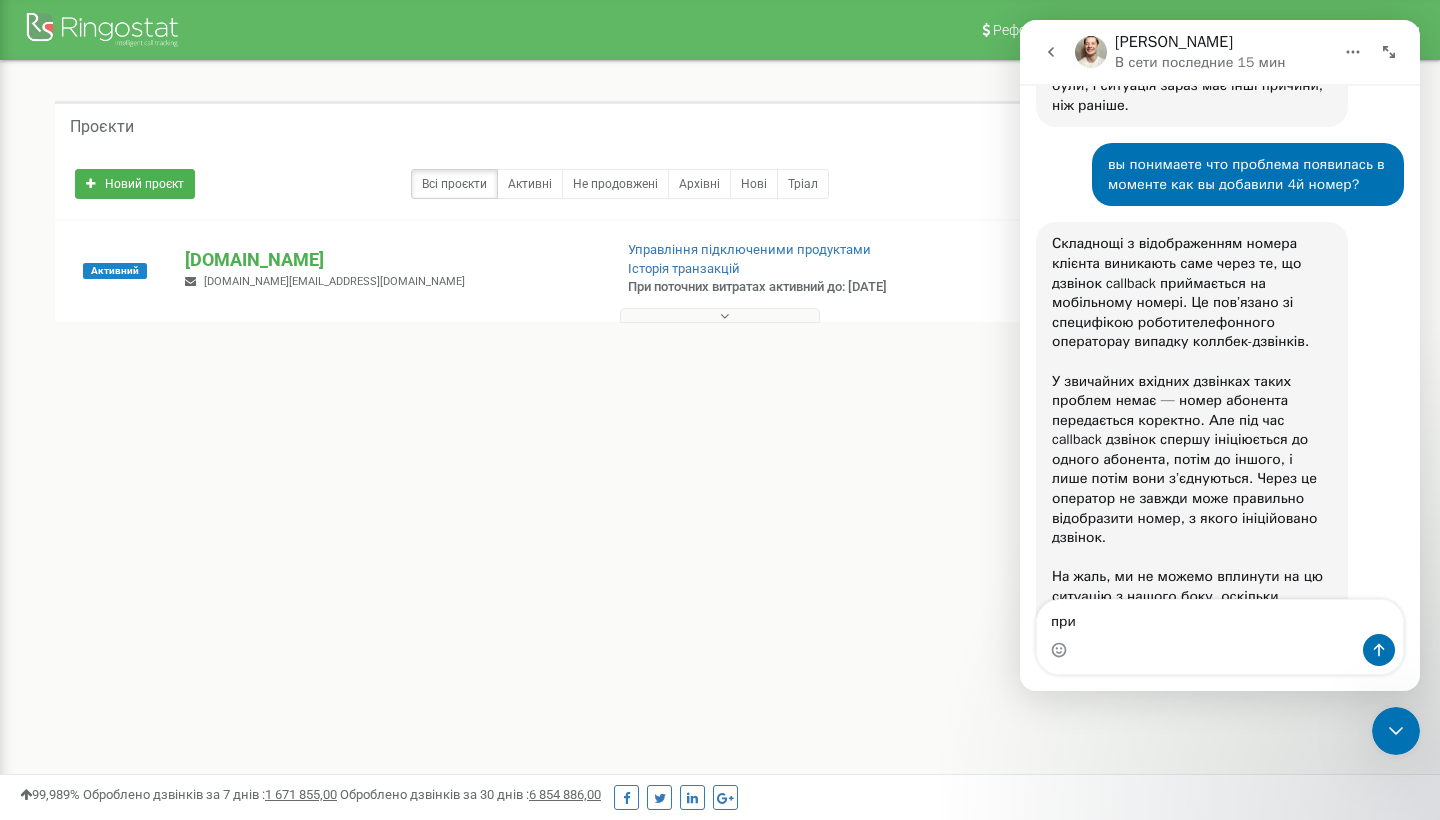 scroll, scrollTop: 7854, scrollLeft: 0, axis: vertical 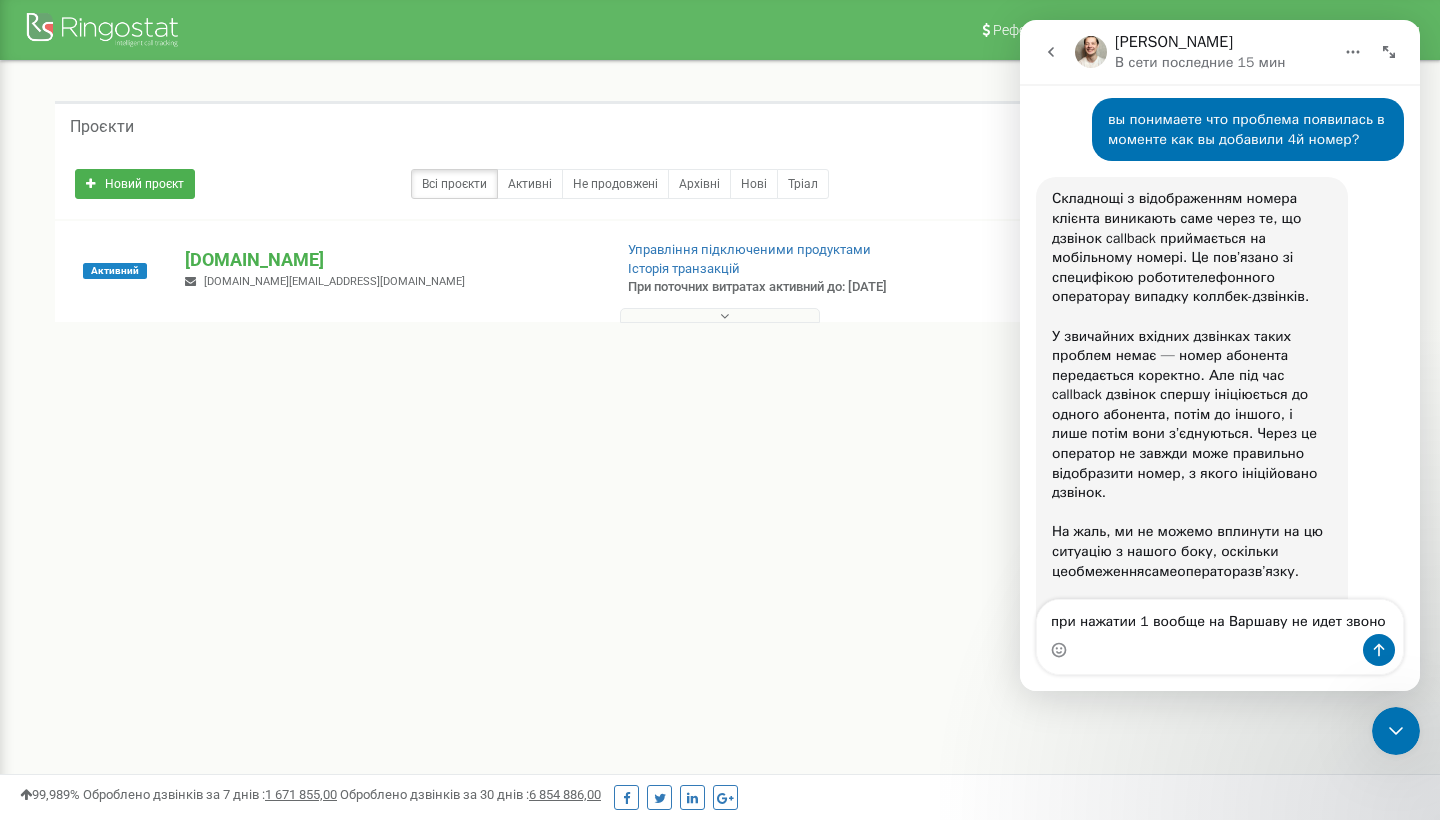 type on "при нажатии 1 вообще на Варшаву не идет звонок" 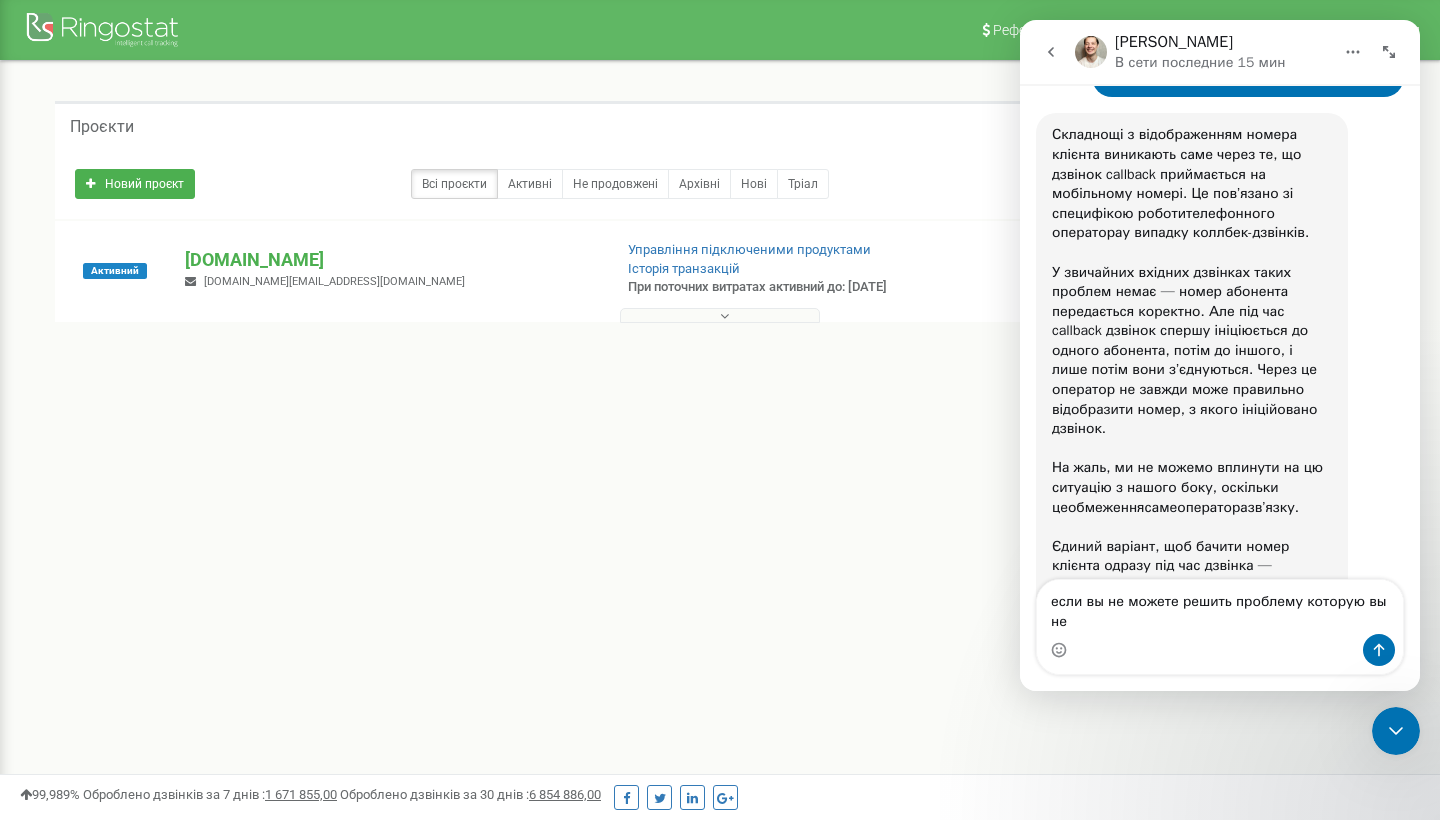 scroll, scrollTop: 7938, scrollLeft: 0, axis: vertical 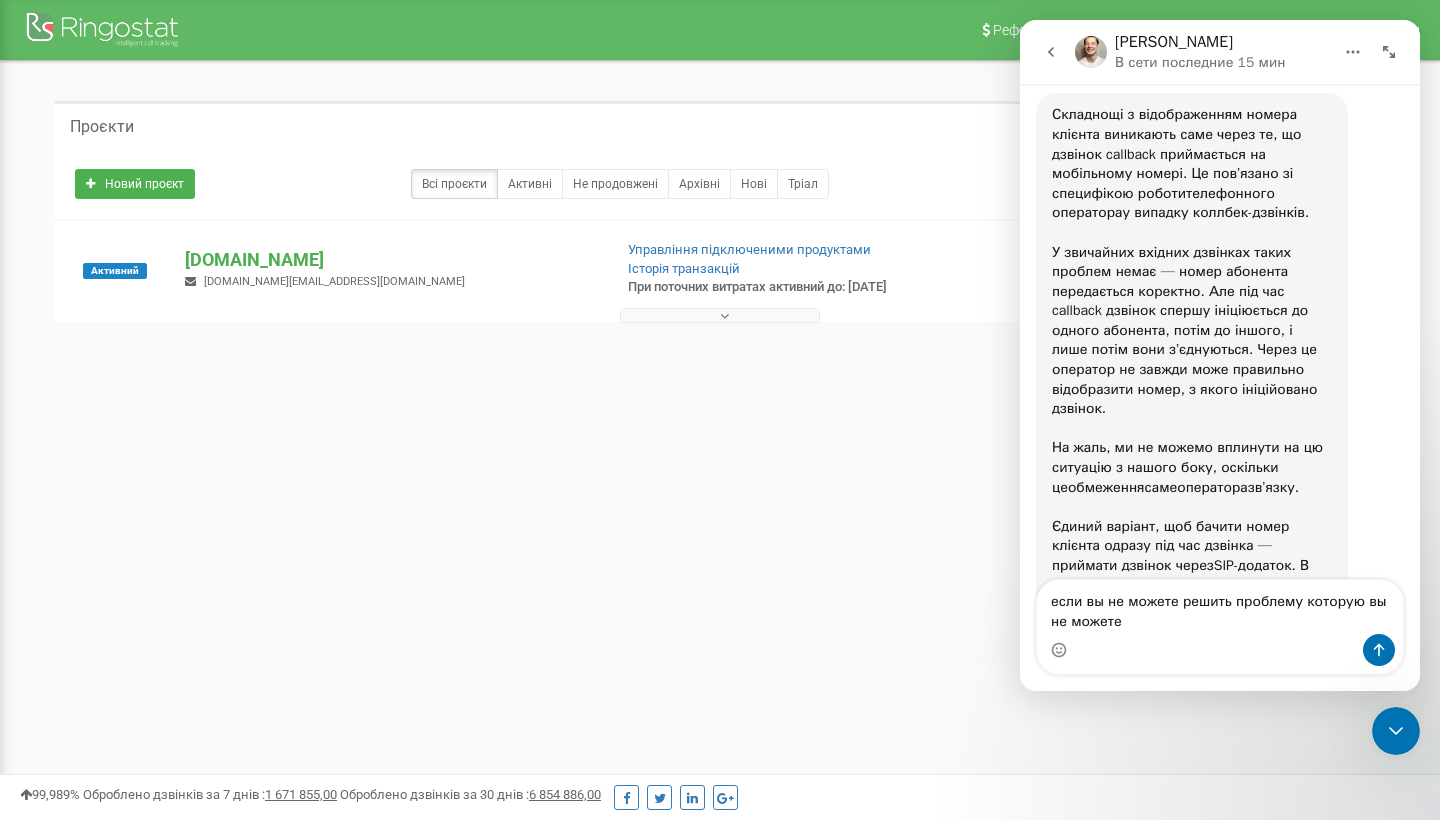 drag, startPoint x: 1369, startPoint y: 609, endPoint x: 1390, endPoint y: 628, distance: 28.319605 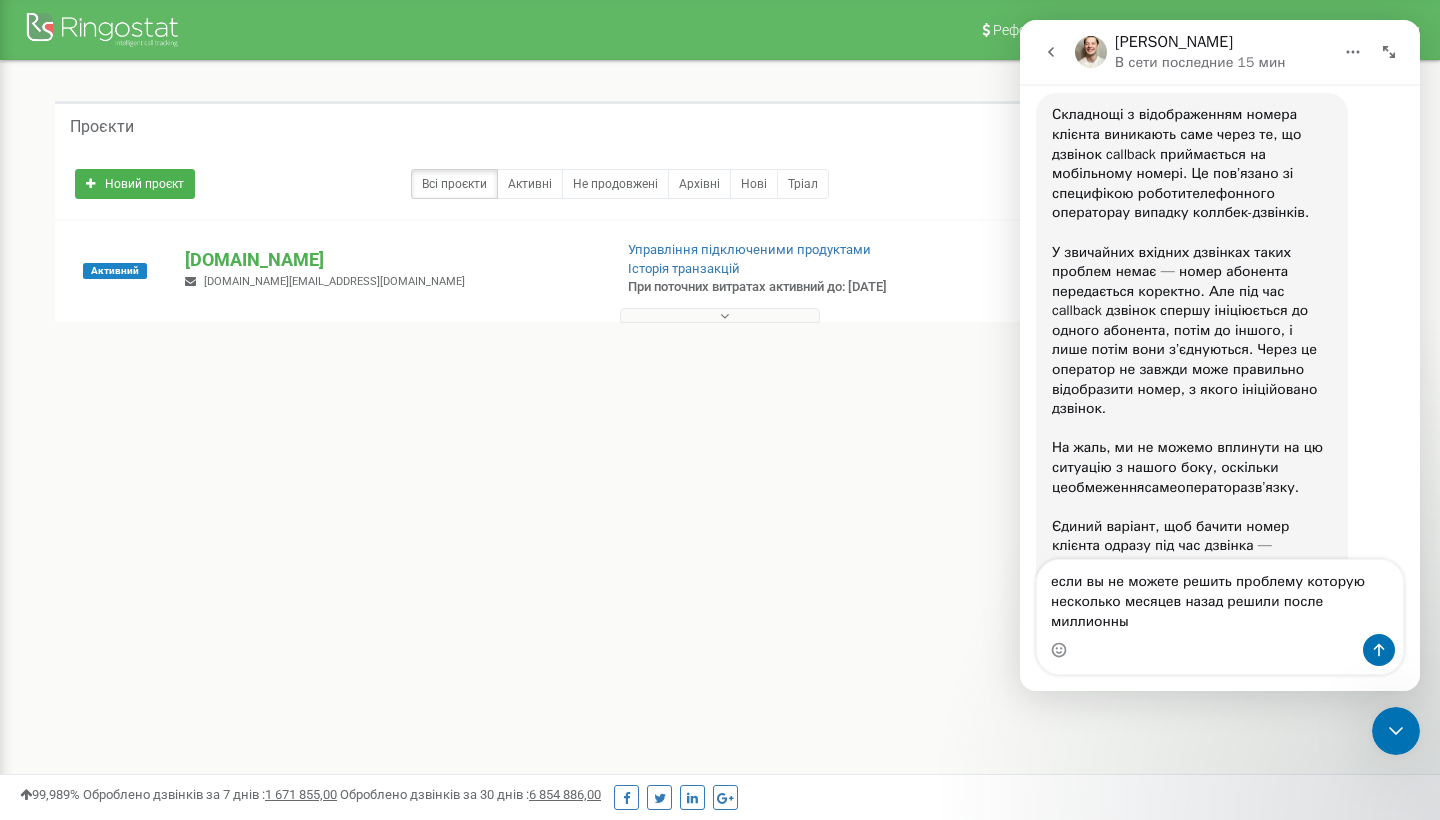 scroll, scrollTop: 7958, scrollLeft: 0, axis: vertical 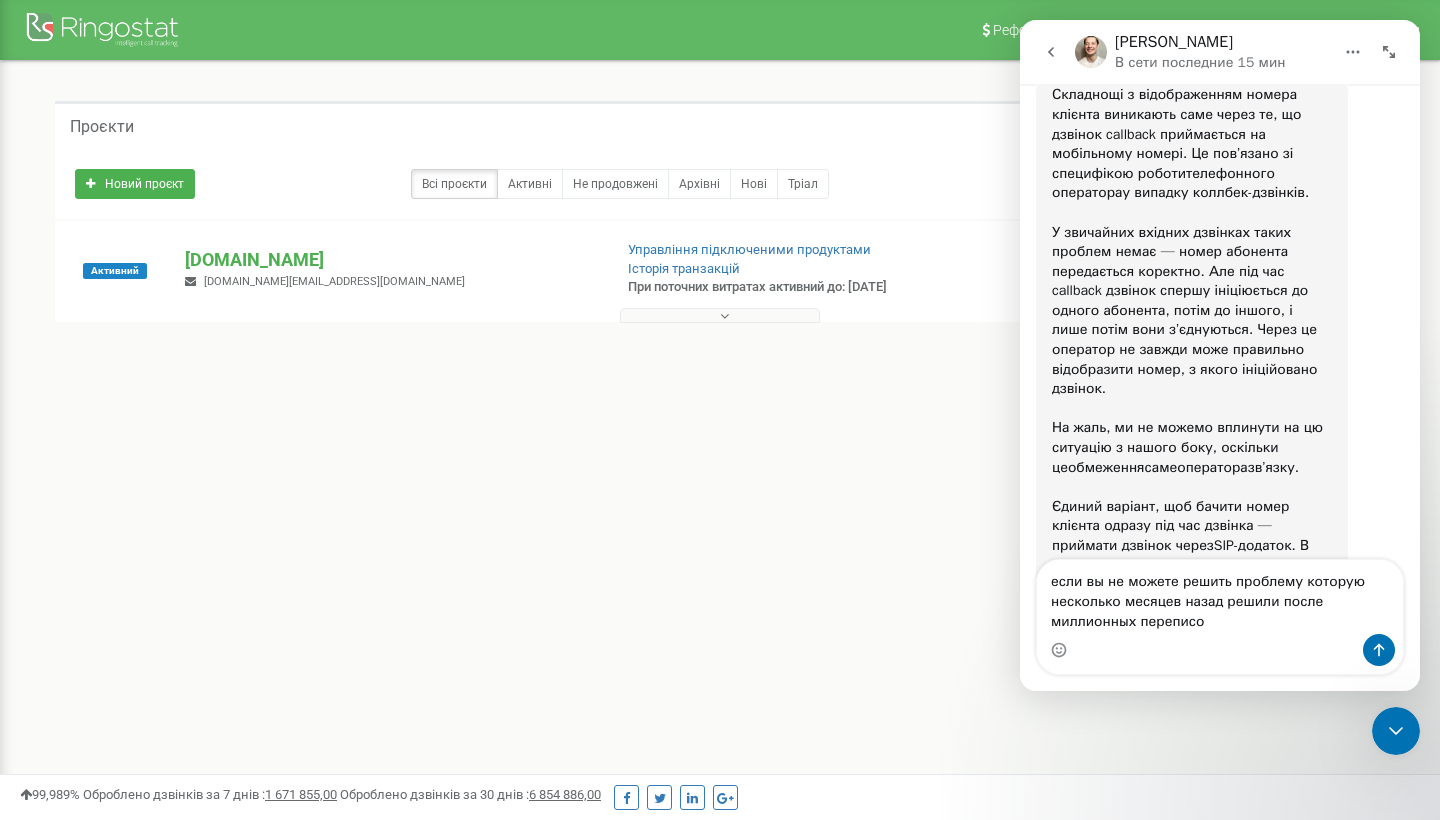 type on "если вы не можете решить проблему которую несколько месяцев назад решили после миллионных переписок" 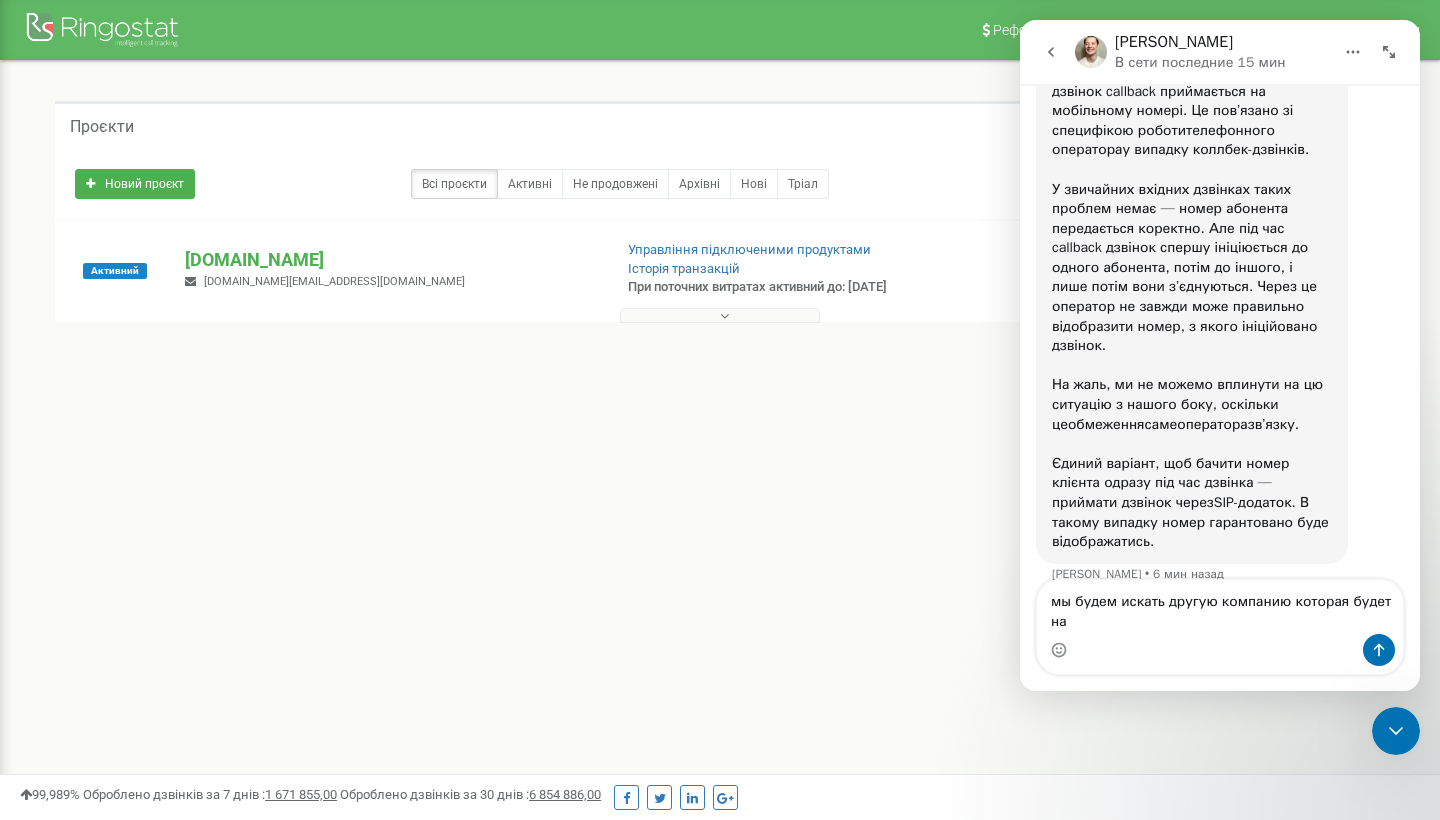 scroll, scrollTop: 8021, scrollLeft: 0, axis: vertical 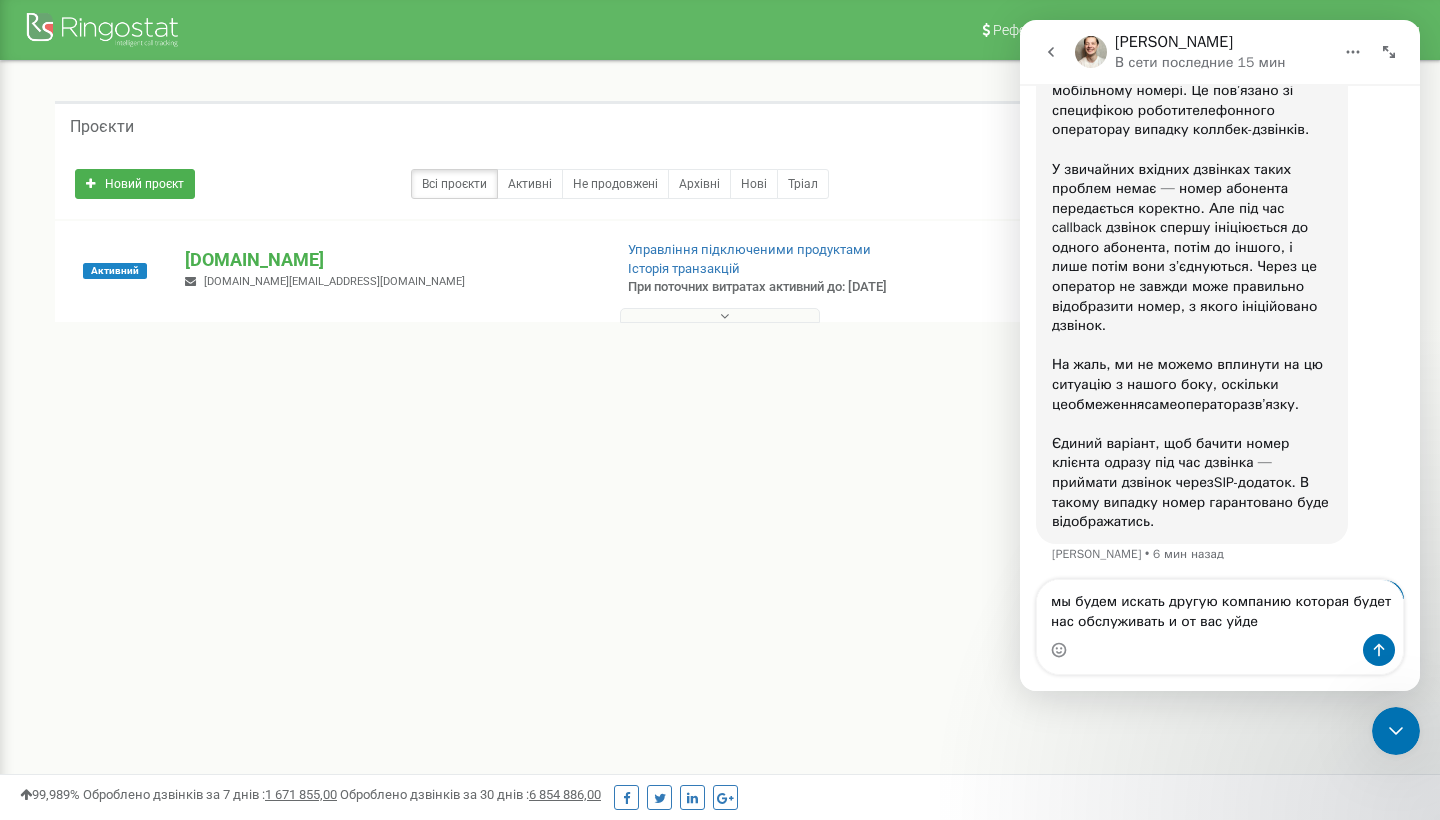 type on "мы будем искать другую компанию которая будет нас обслуживать и от вас уйдем" 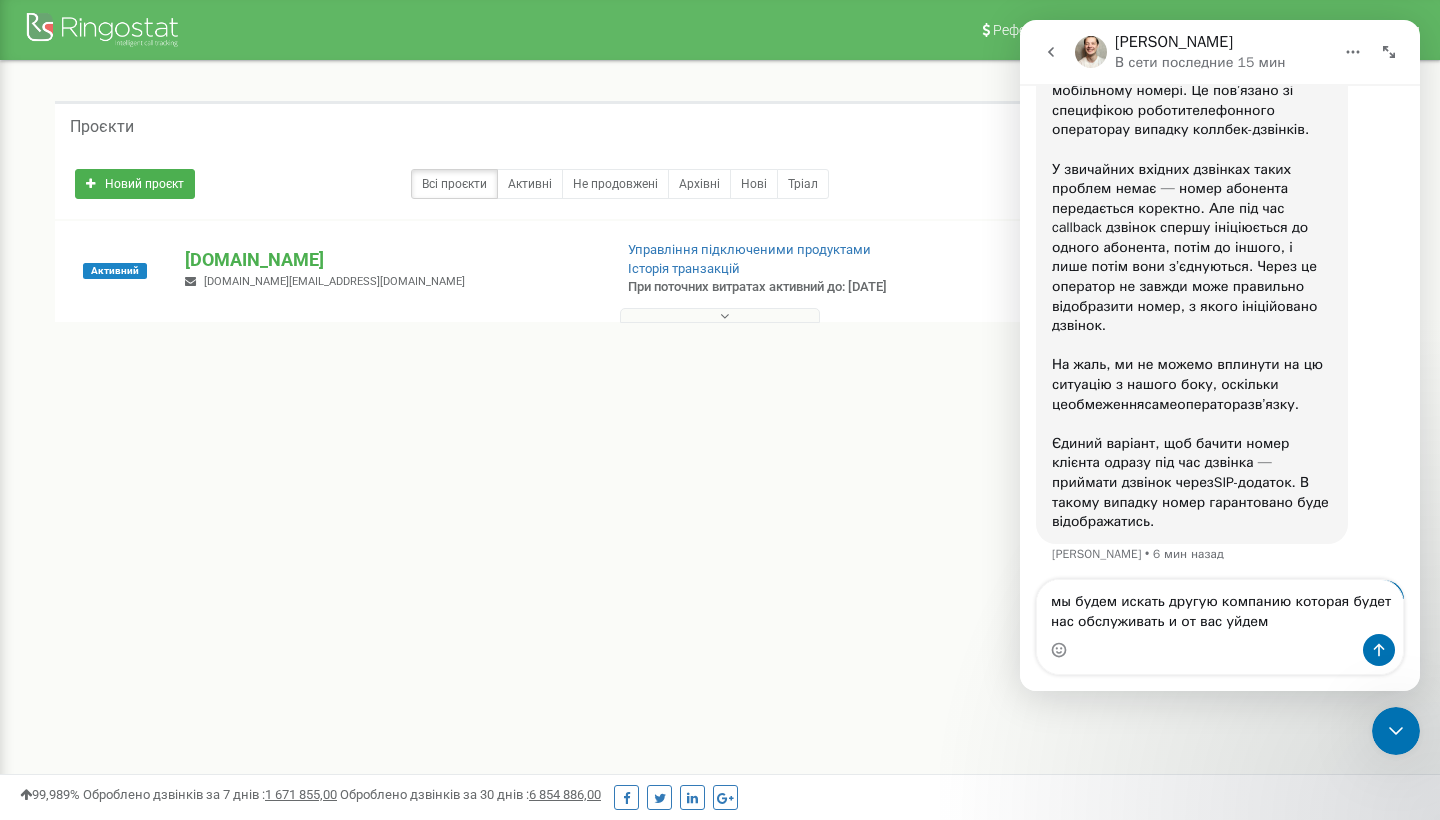 type 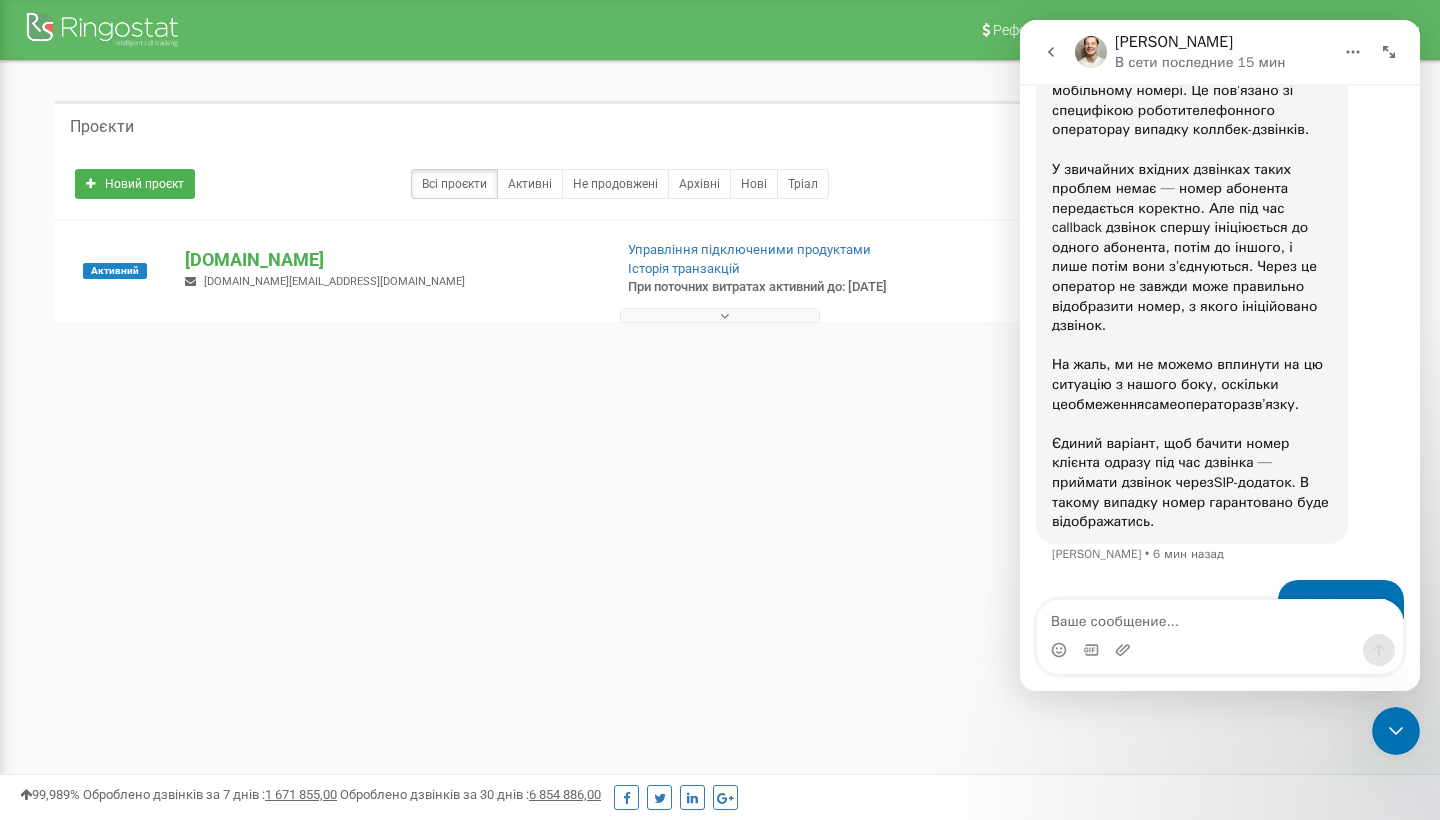 scroll, scrollTop: 8084, scrollLeft: 0, axis: vertical 